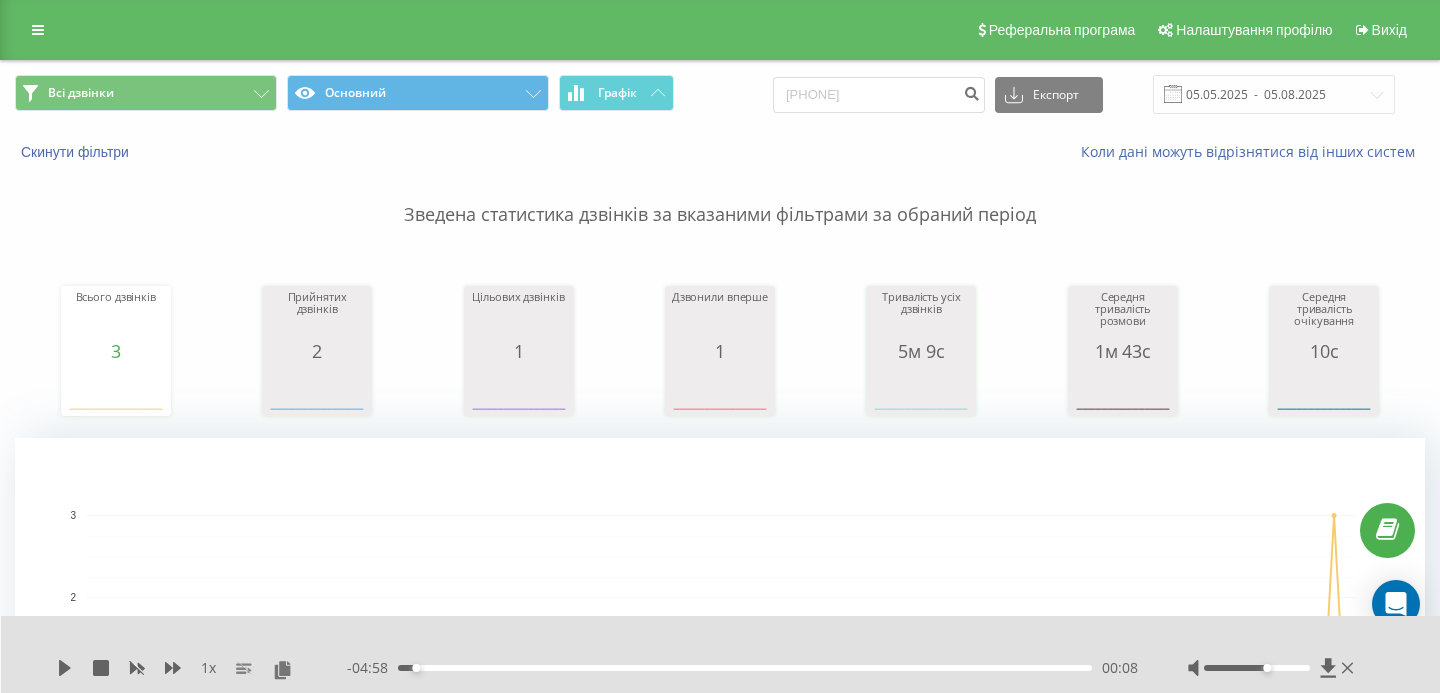 scroll, scrollTop: 0, scrollLeft: 0, axis: both 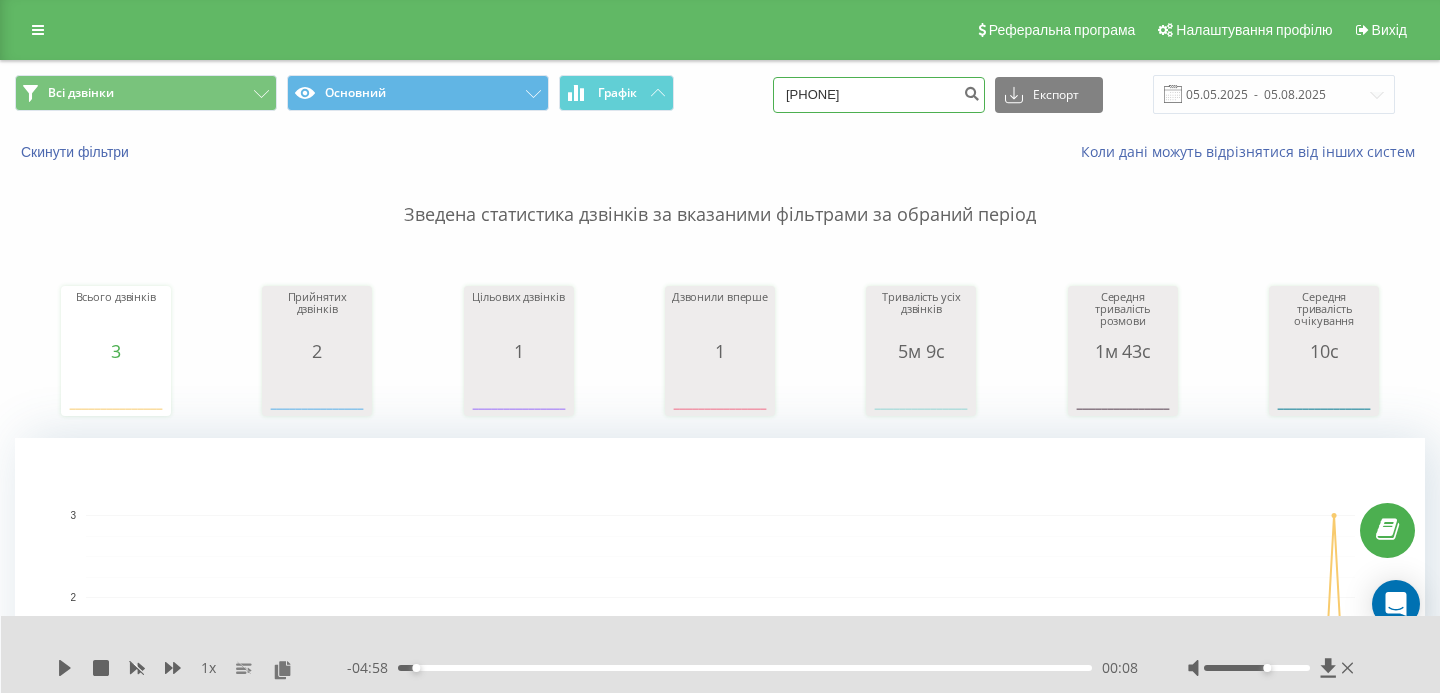 click on "0978988289" at bounding box center (879, 95) 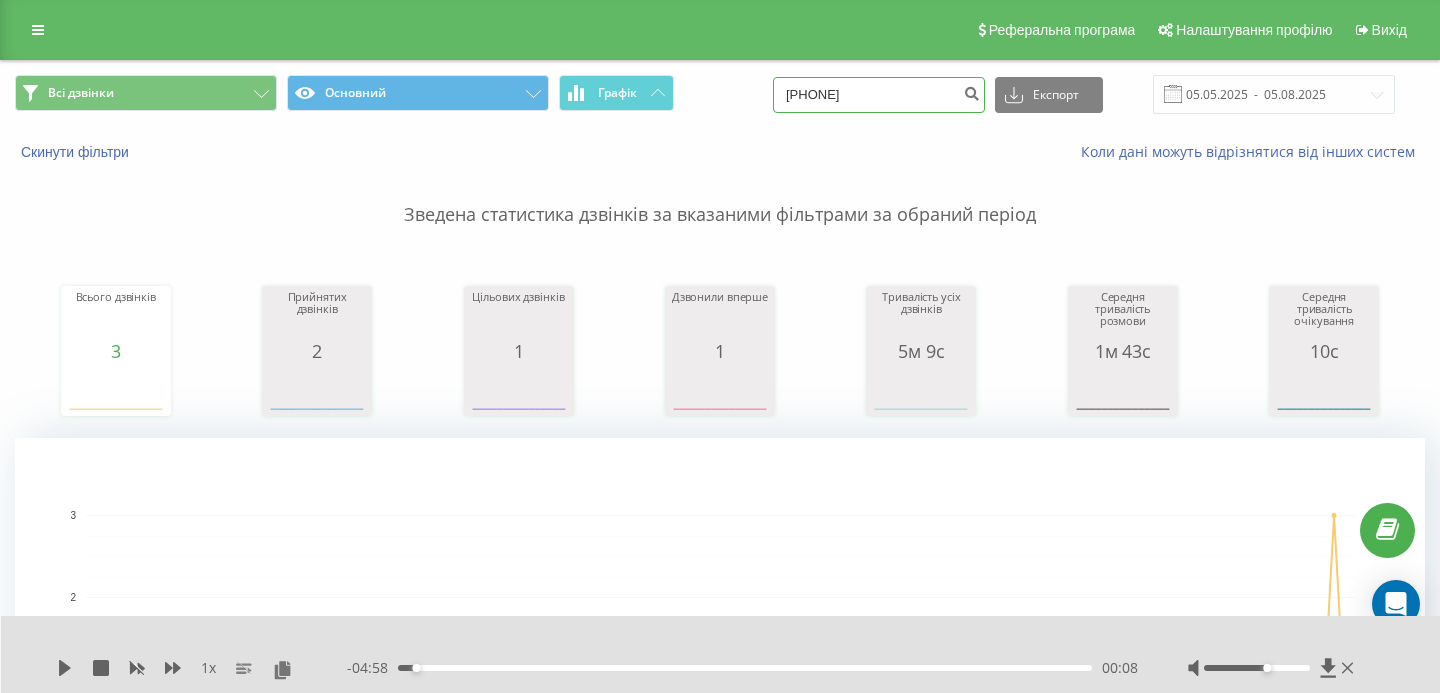 type on "[PHONE]" 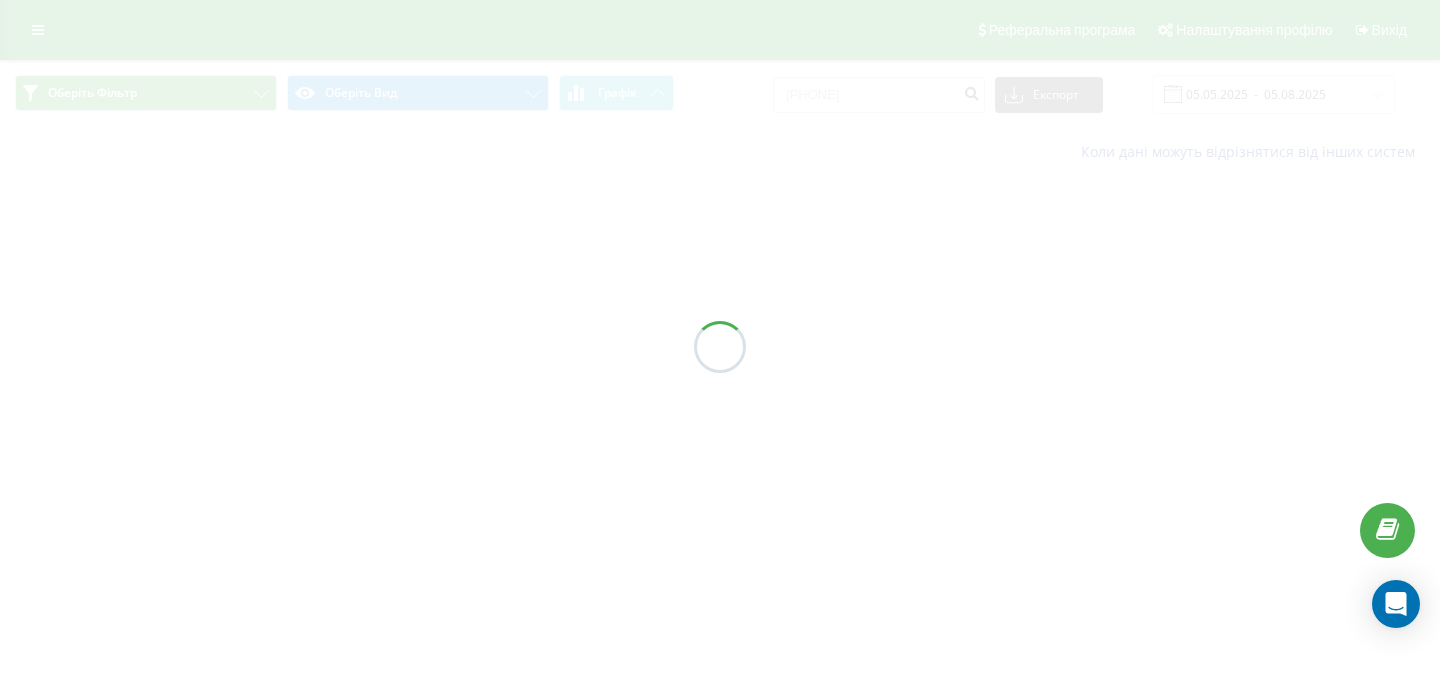 scroll, scrollTop: 0, scrollLeft: 0, axis: both 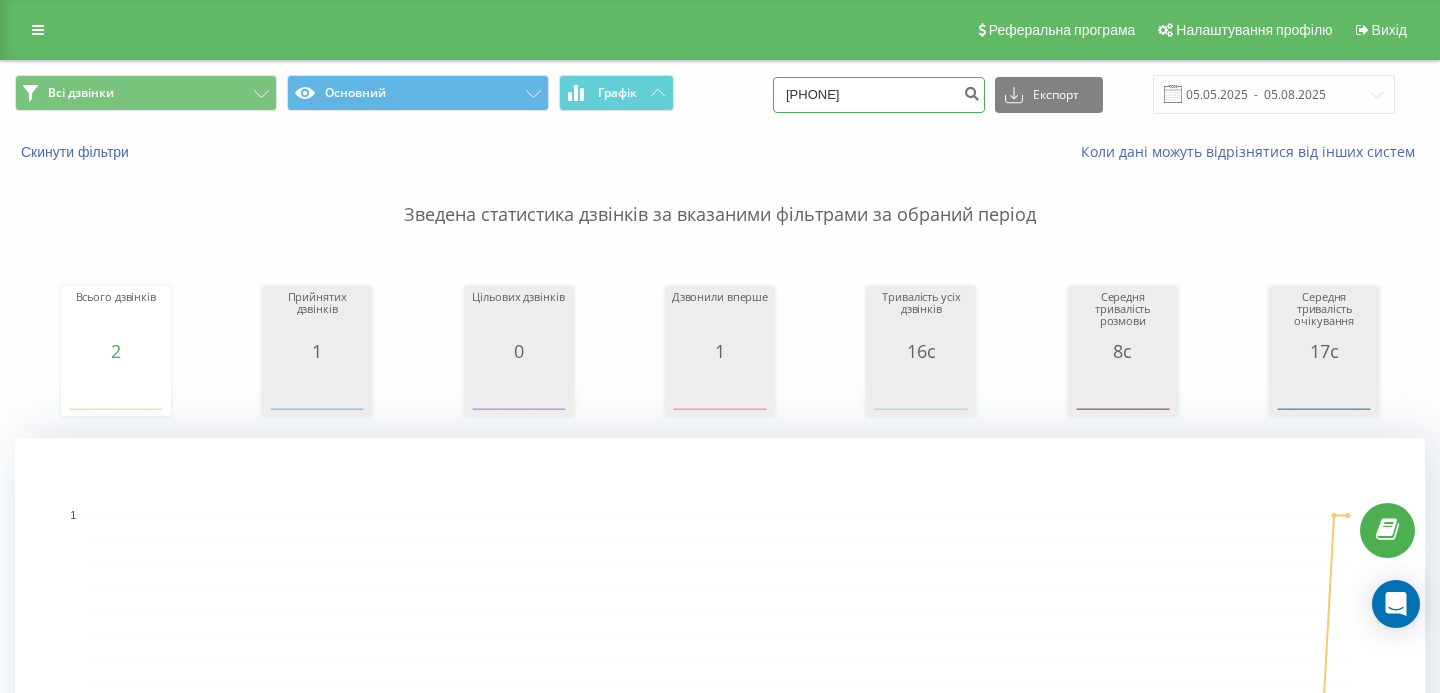 click on "[PHONE]" at bounding box center [879, 95] 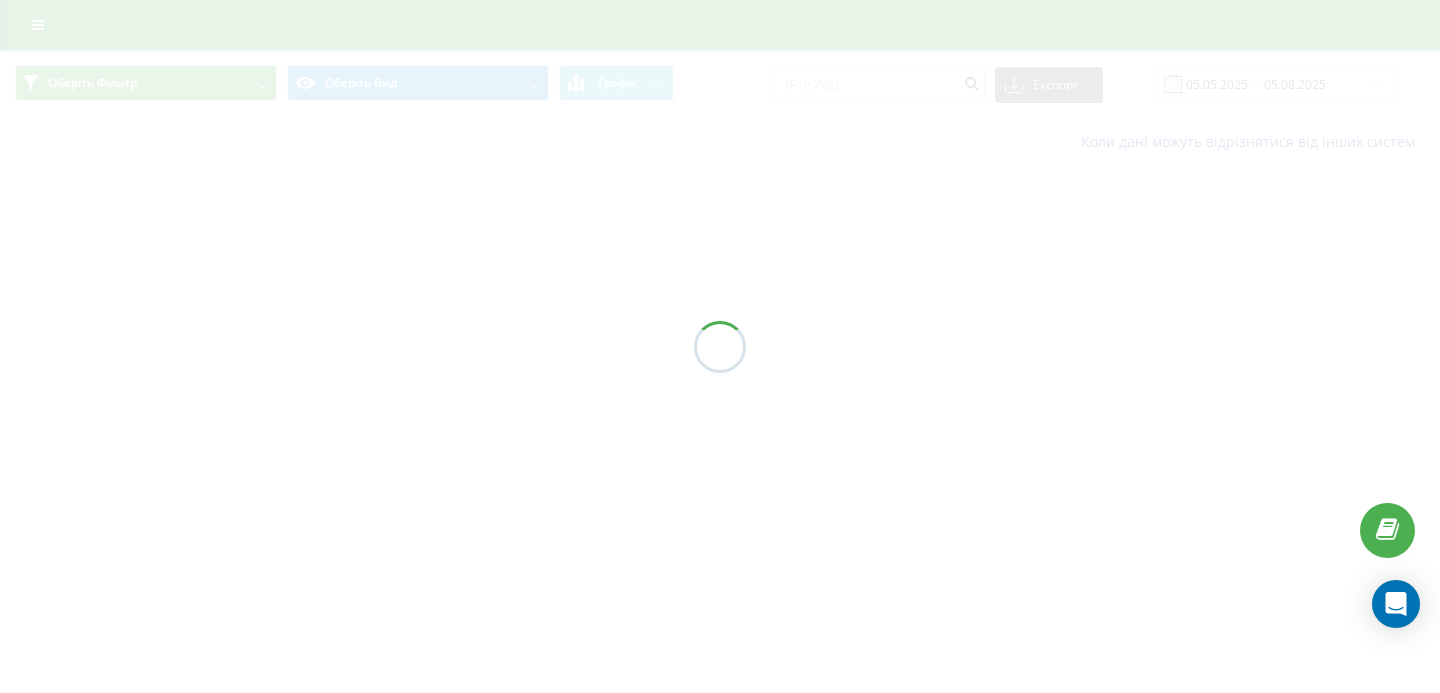 scroll, scrollTop: 0, scrollLeft: 0, axis: both 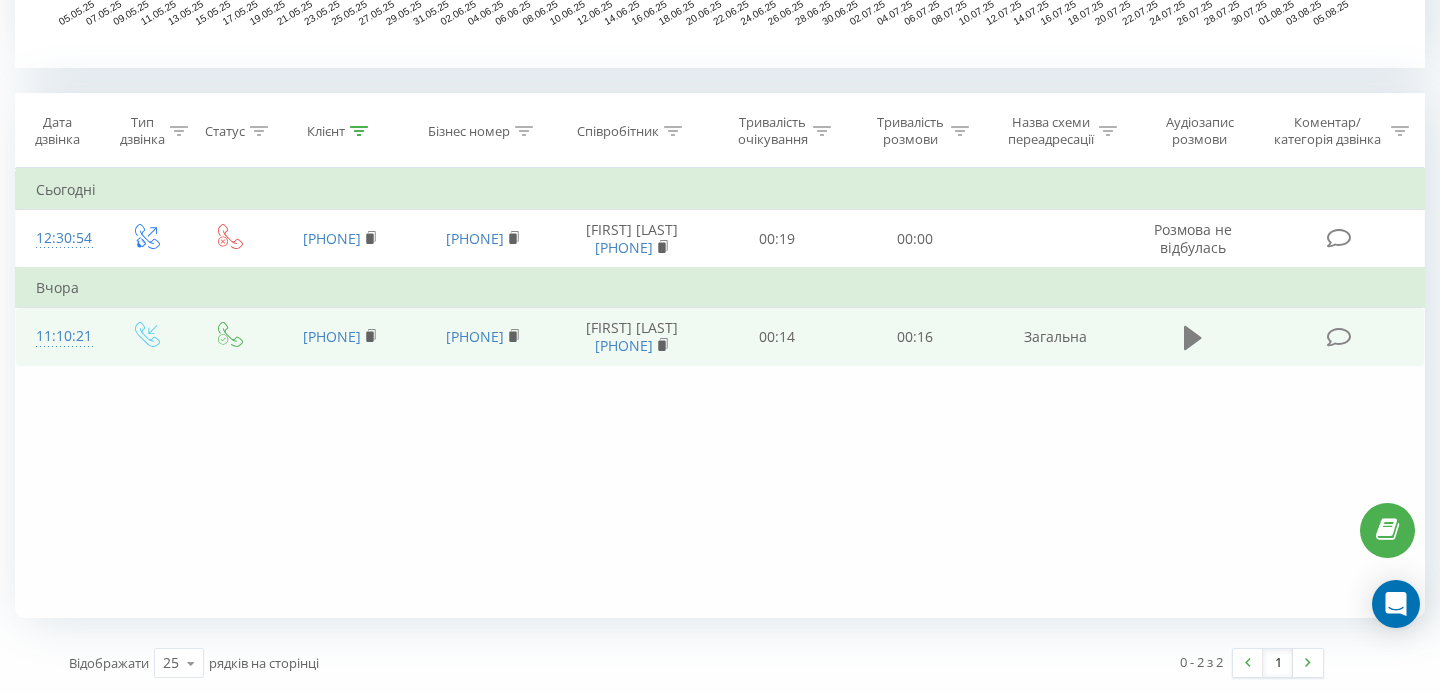 click at bounding box center [1193, 338] 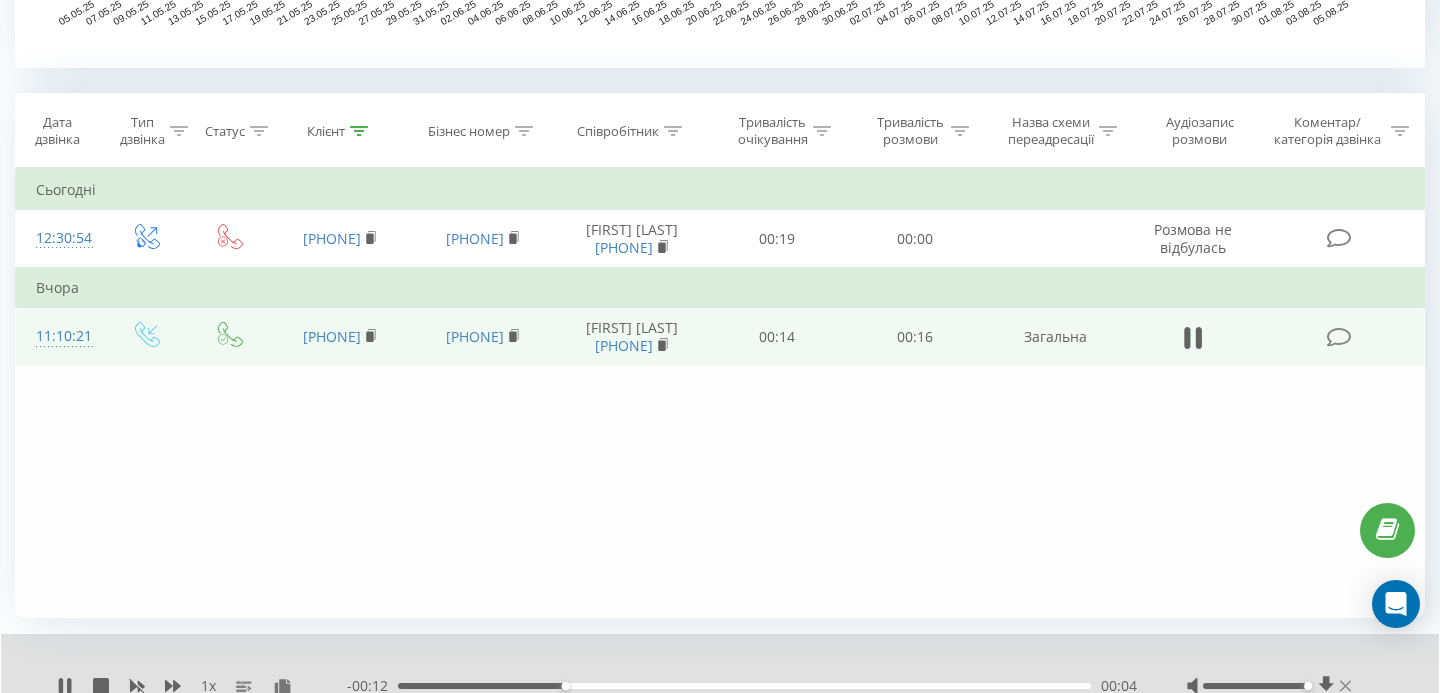 drag, startPoint x: 1273, startPoint y: 687, endPoint x: 1345, endPoint y: 684, distance: 72.06247 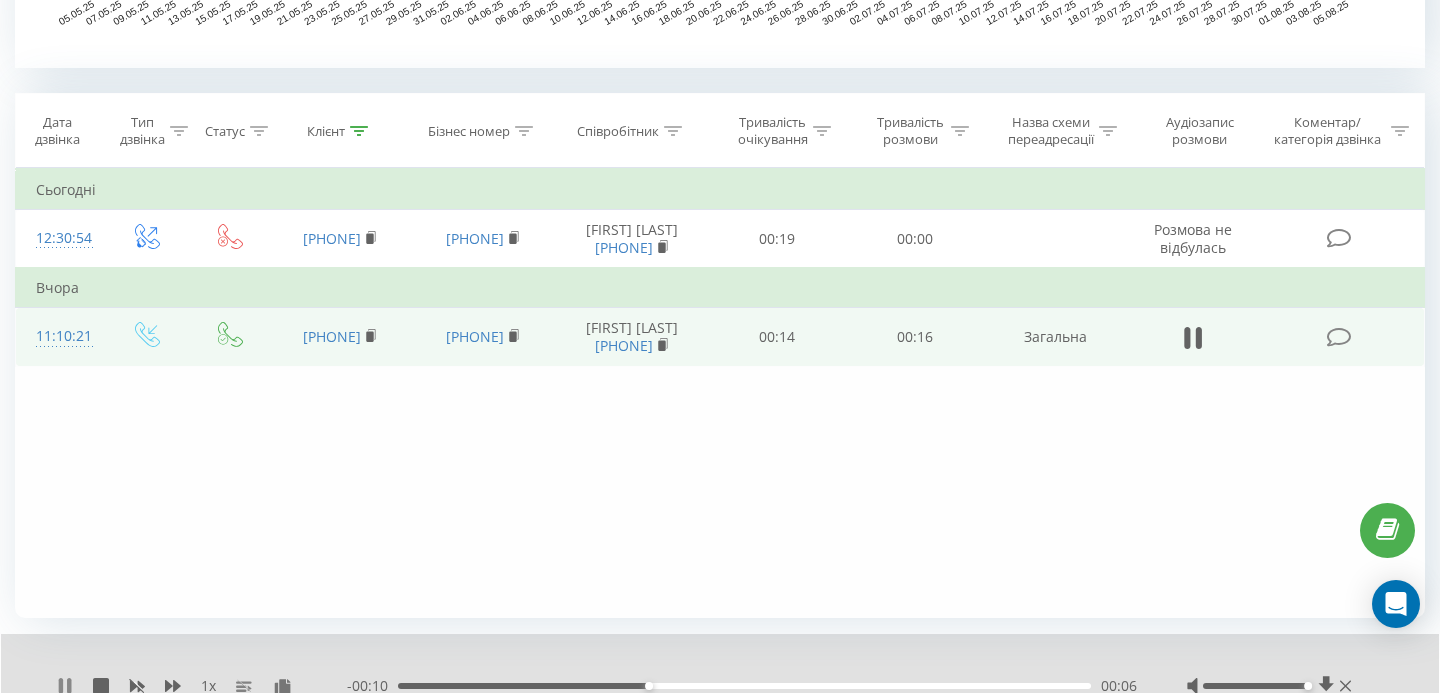 click 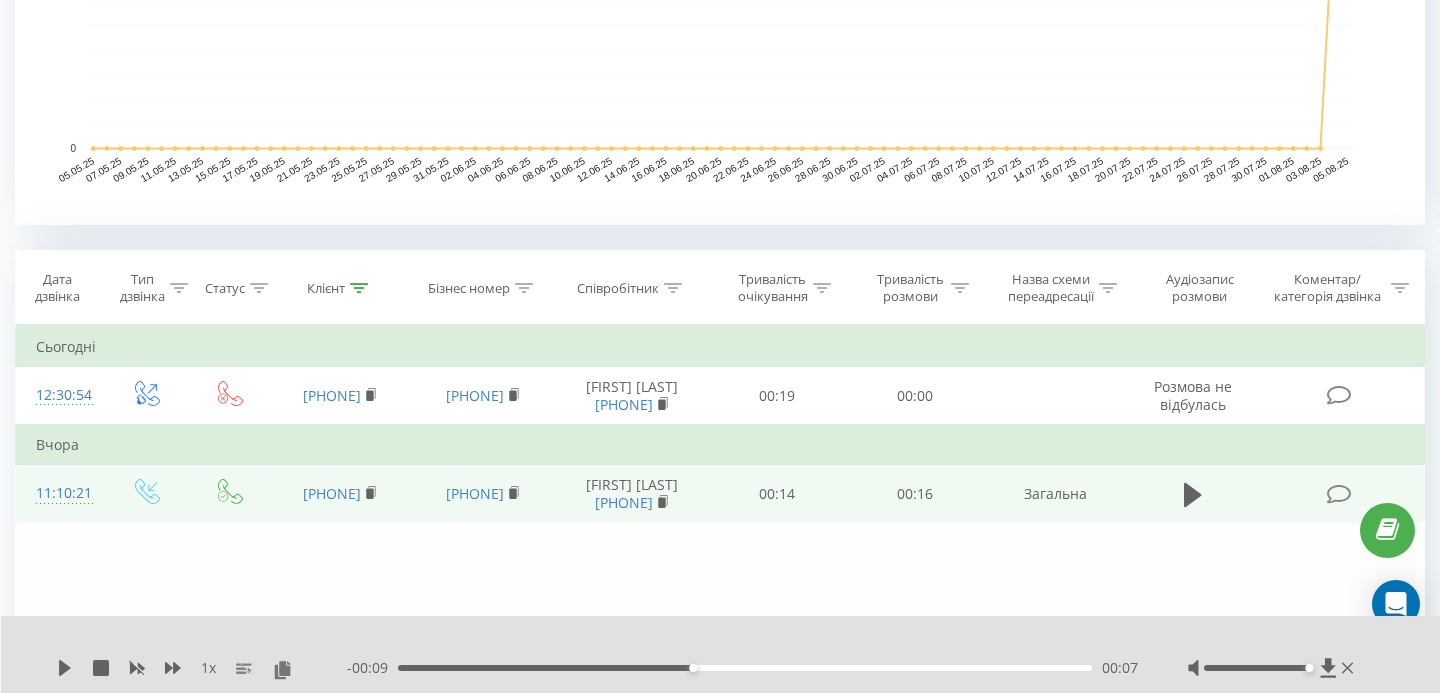 scroll, scrollTop: 599, scrollLeft: 0, axis: vertical 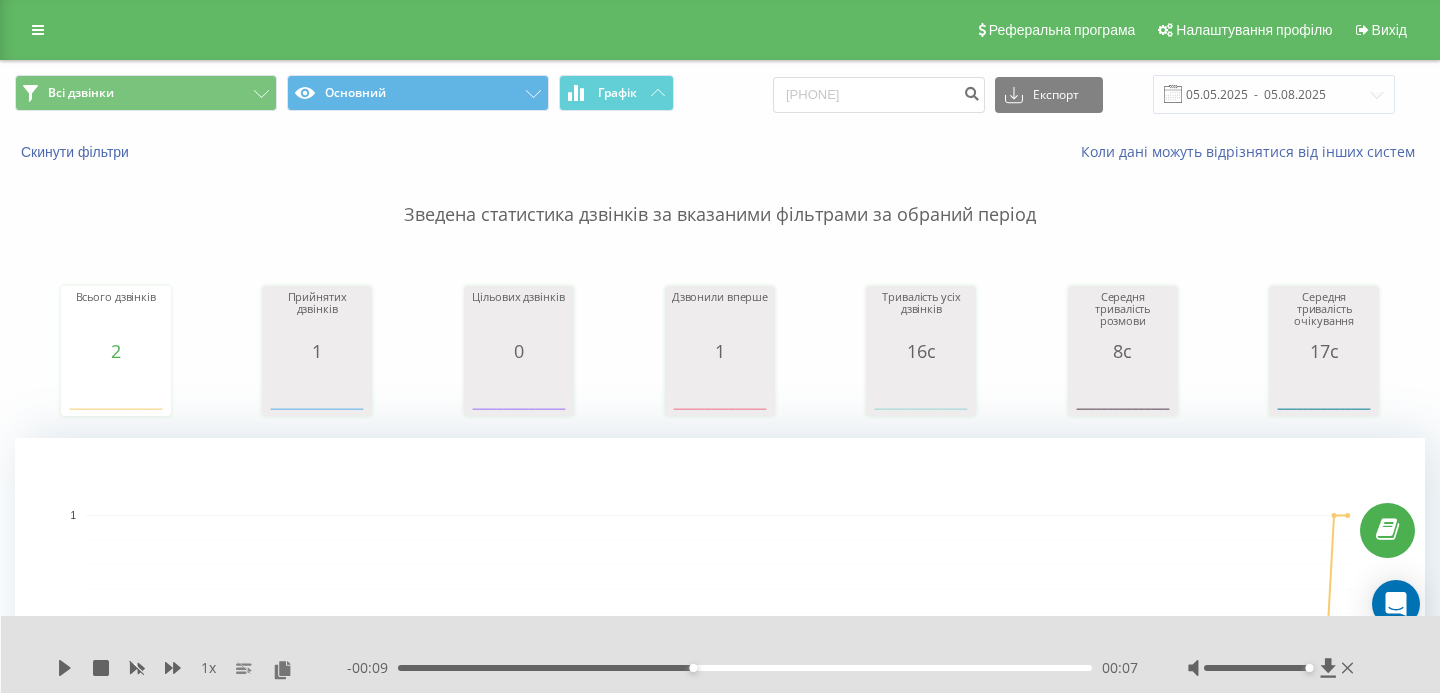click on "Всі дзвінки Основний Графік 0970001324 Експорт .csv .xls .xlsx 05.05.2025  -  05.08.2025" at bounding box center (720, 94) 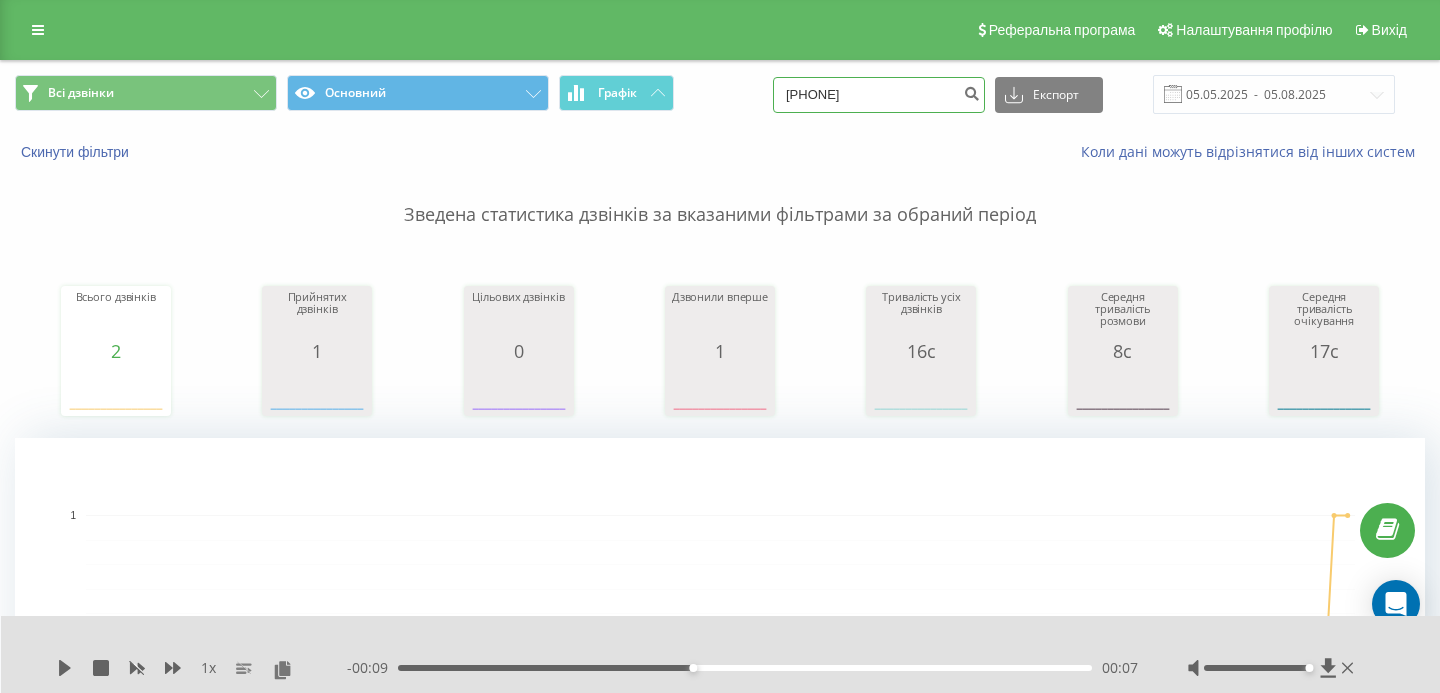 click on "0970001324" at bounding box center (879, 95) 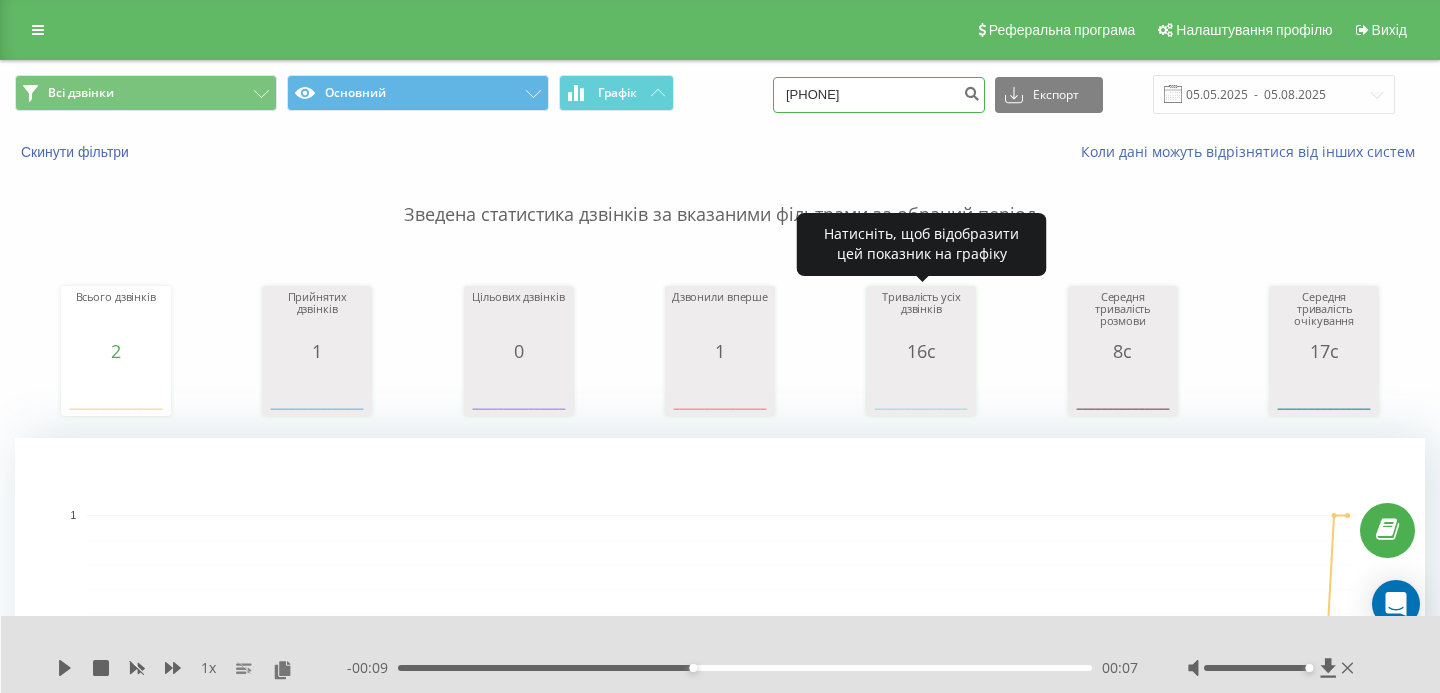 type on "0993699108" 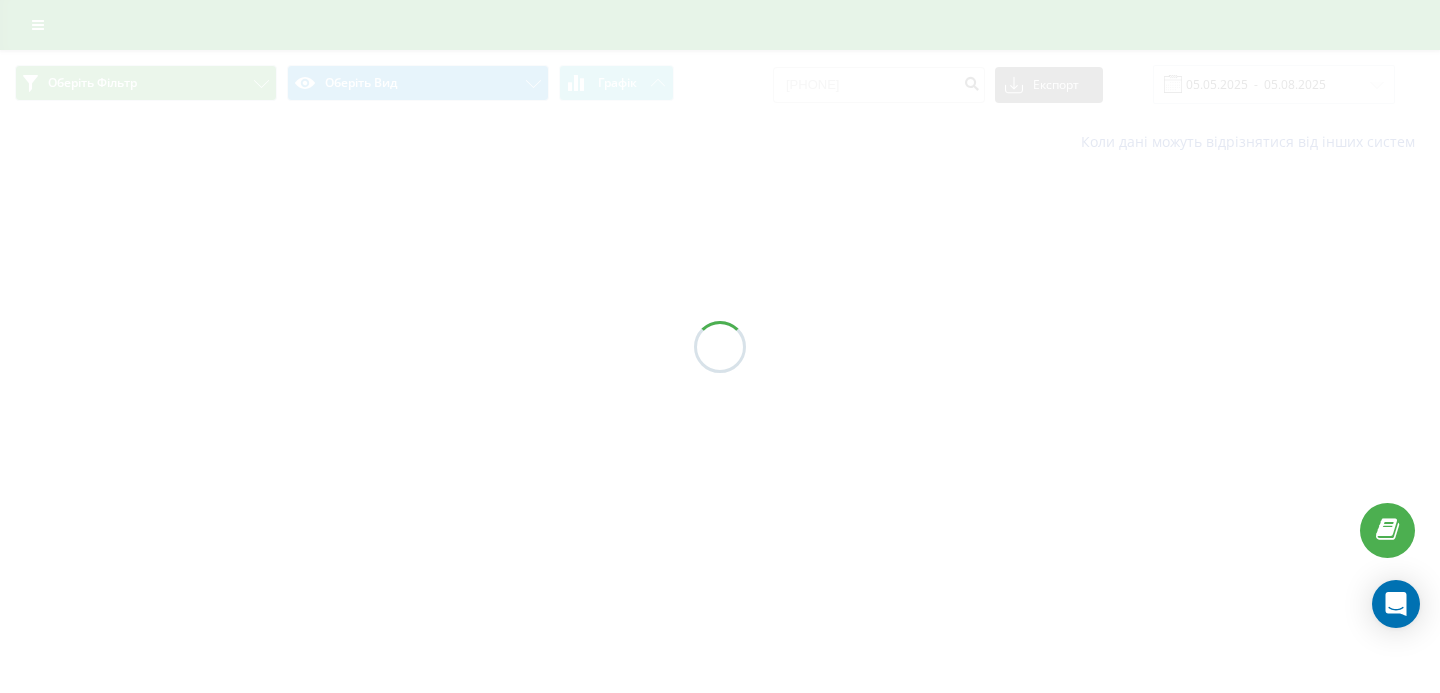 scroll, scrollTop: 0, scrollLeft: 0, axis: both 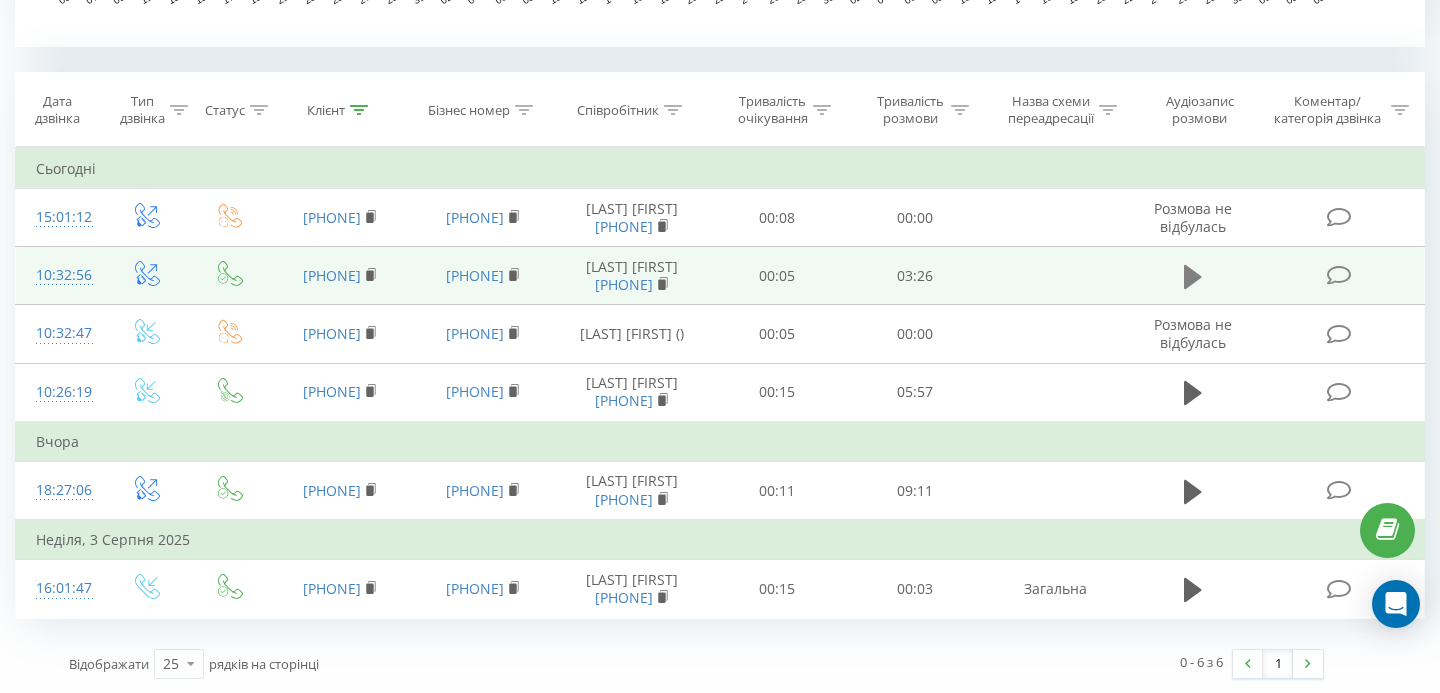 click at bounding box center (1193, 277) 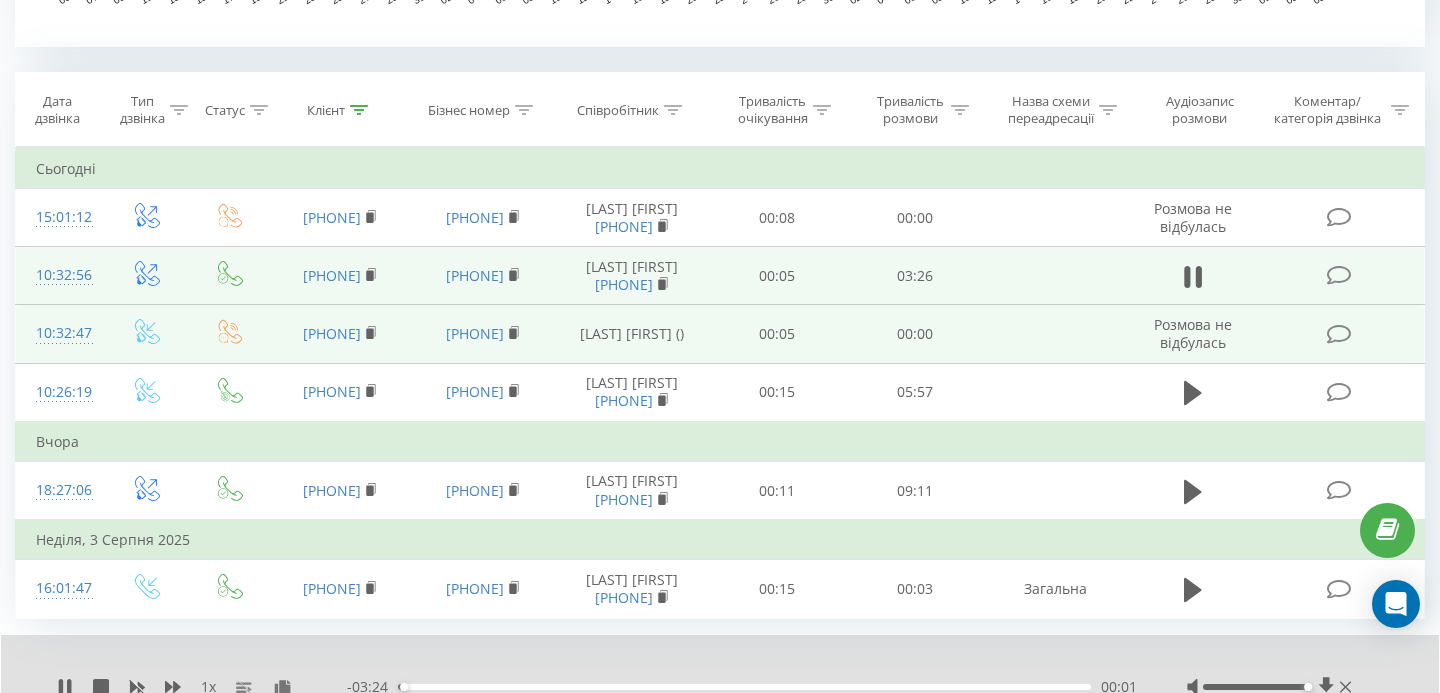 scroll, scrollTop: 868, scrollLeft: 0, axis: vertical 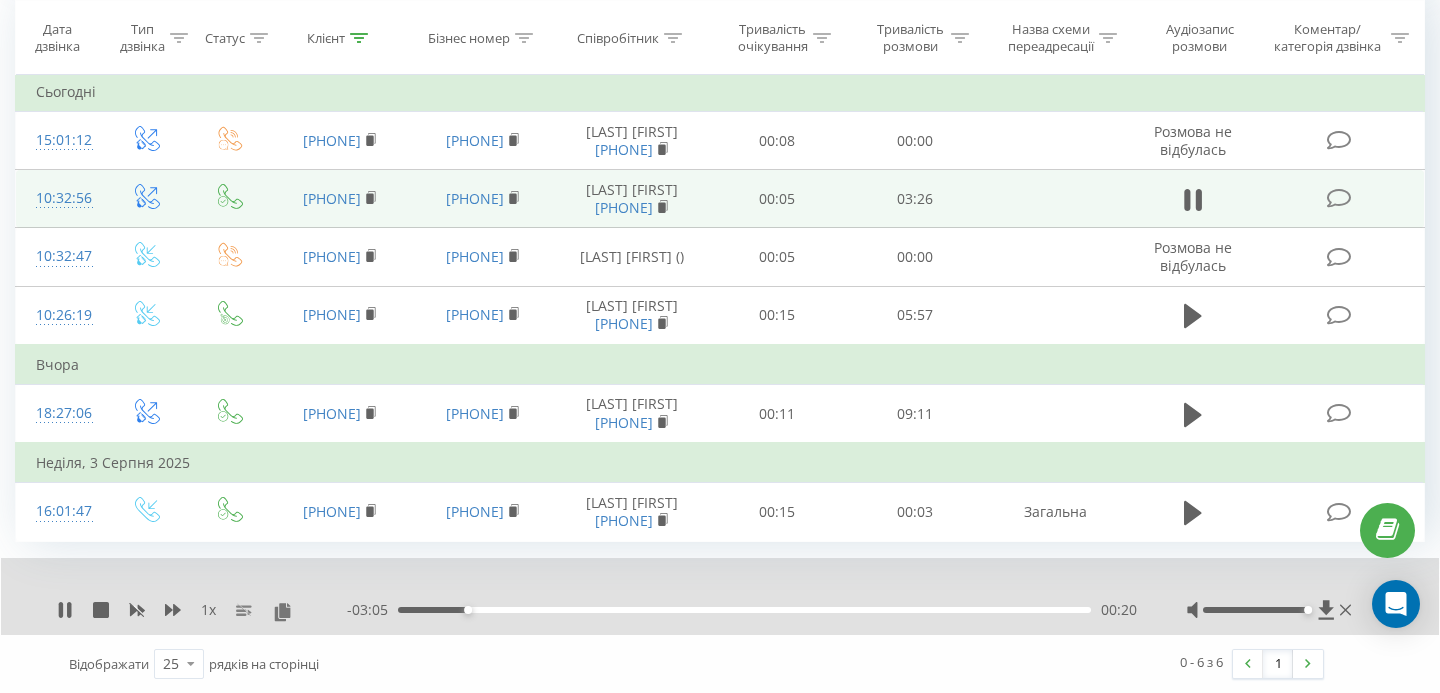 click on "- 03:05 00:20   00:20" at bounding box center (742, 610) 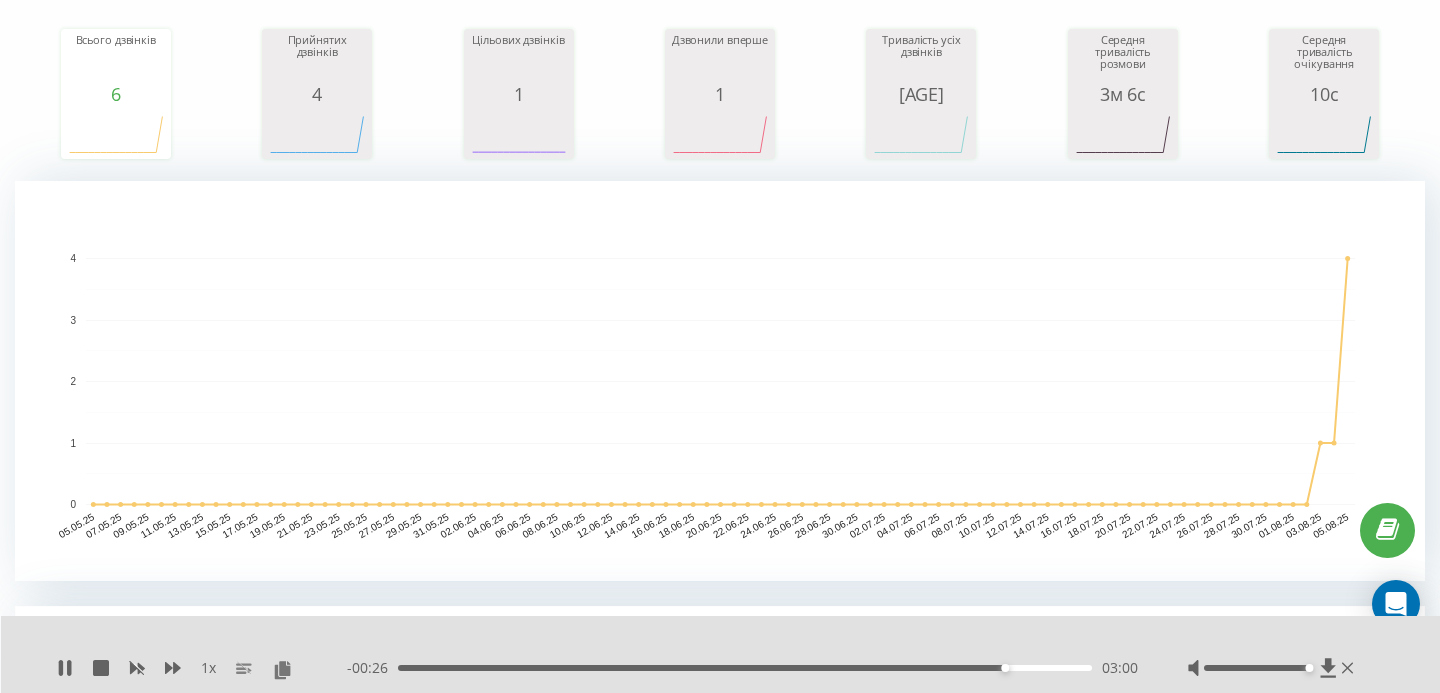 scroll, scrollTop: 0, scrollLeft: 0, axis: both 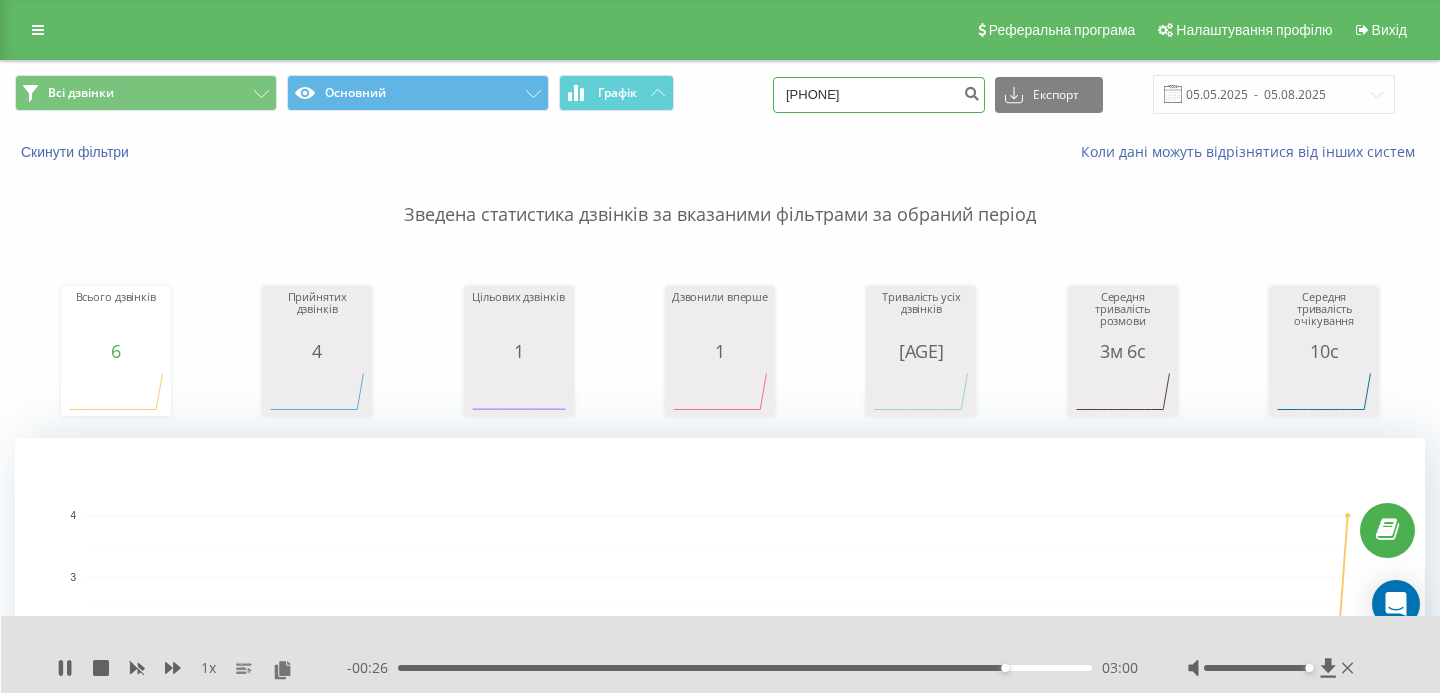 click on "0993699108" at bounding box center [879, 95] 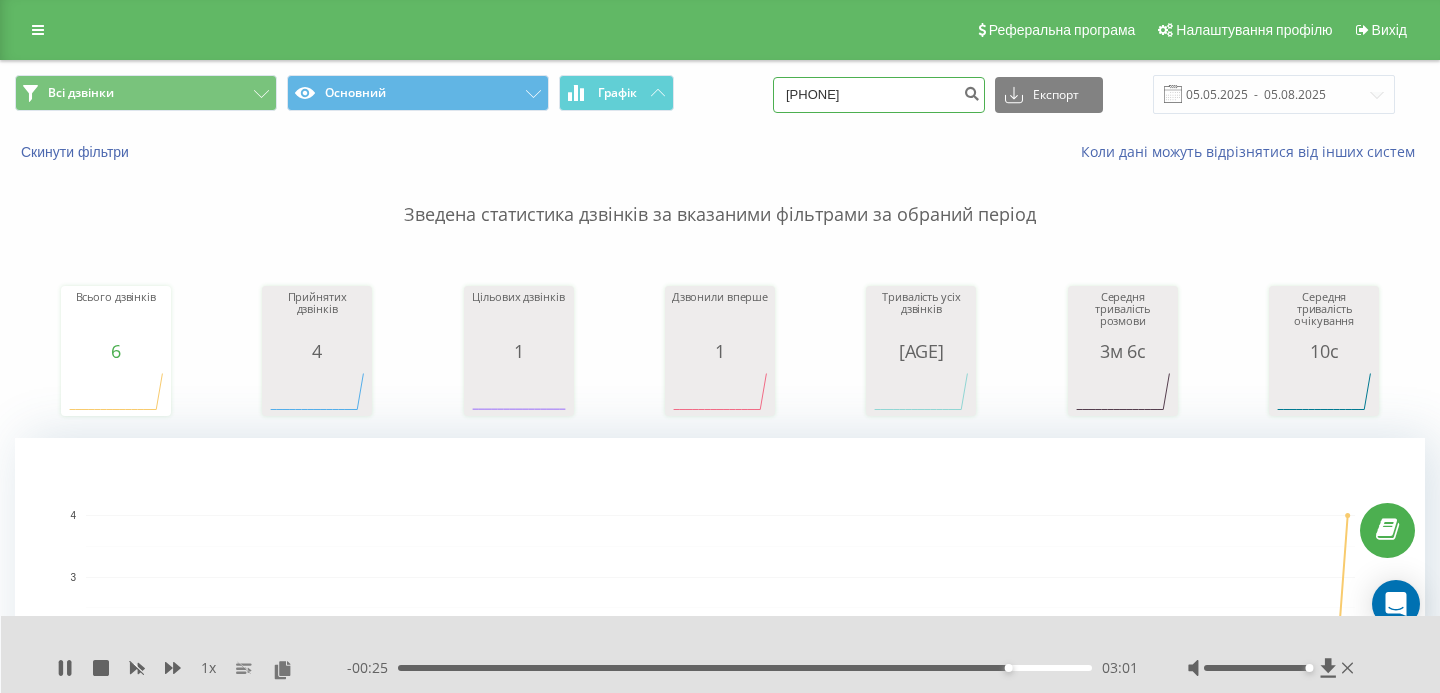 click on "0993699108" at bounding box center (879, 95) 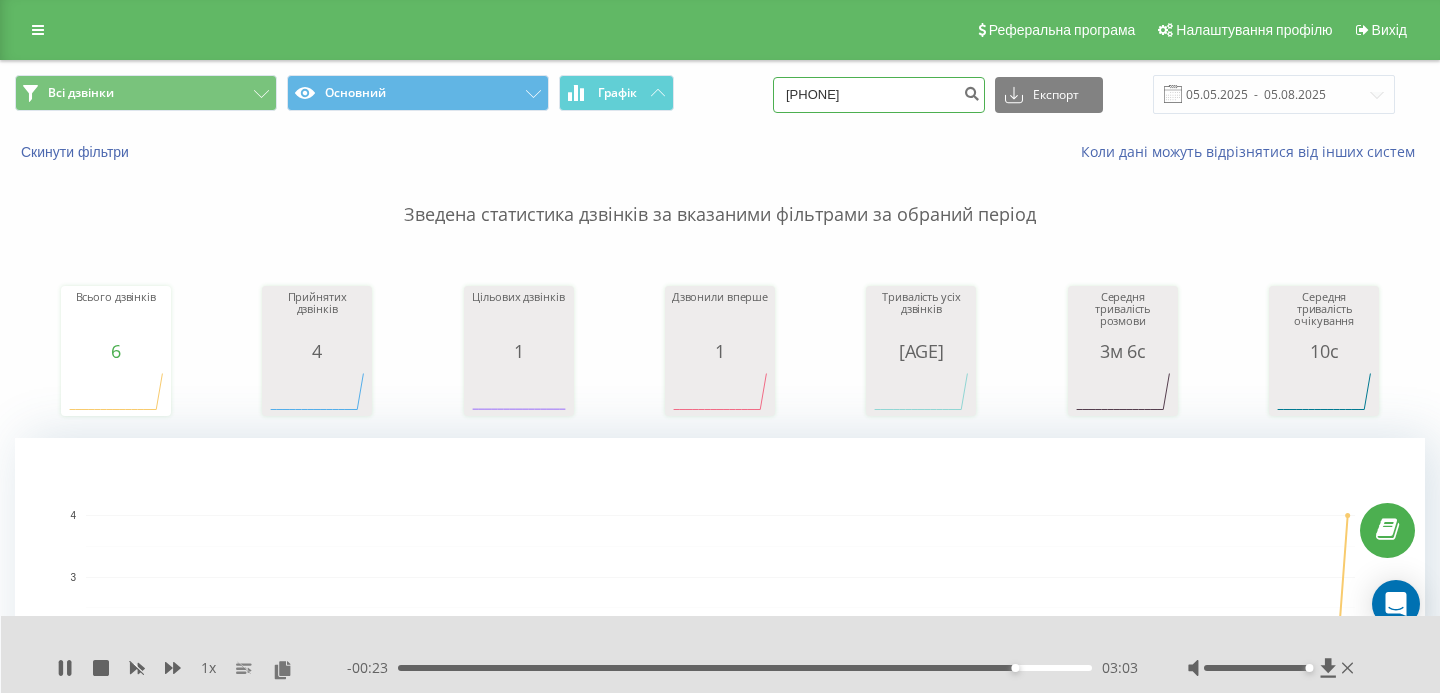 type on "0676317182" 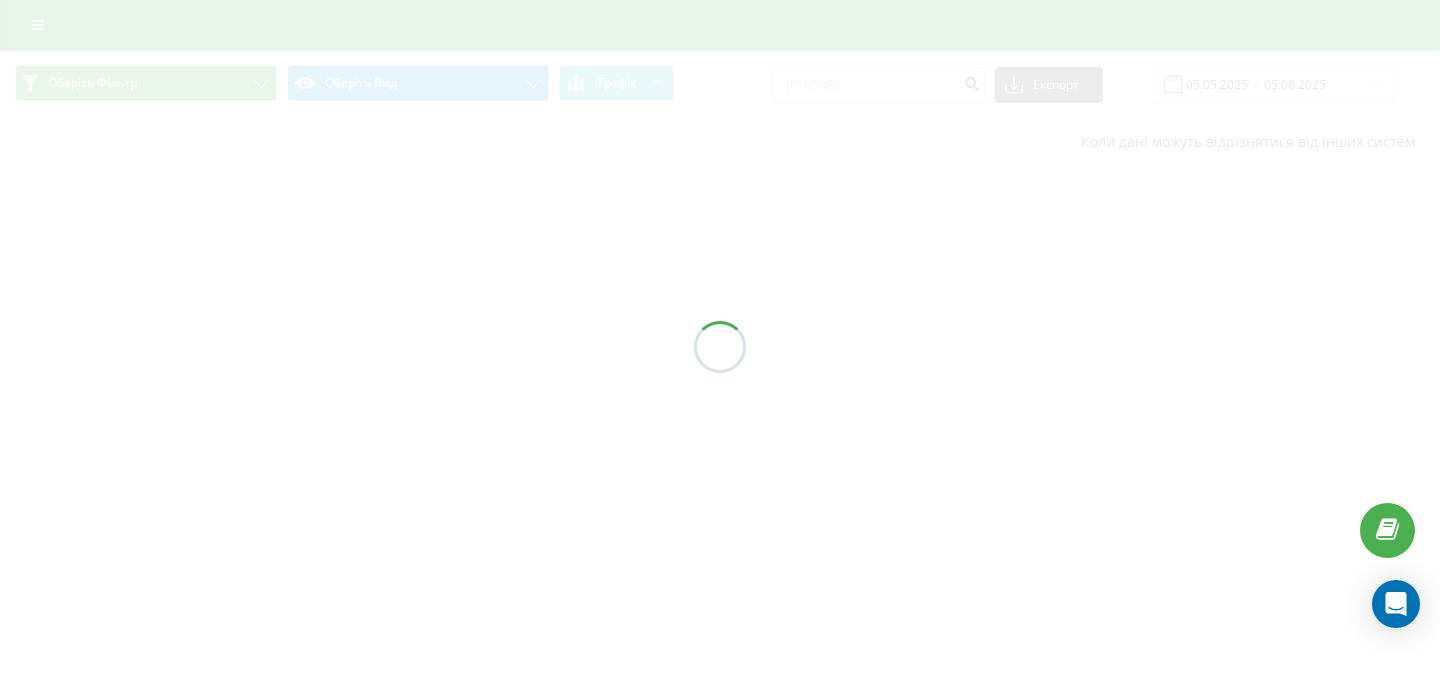 scroll, scrollTop: 0, scrollLeft: 0, axis: both 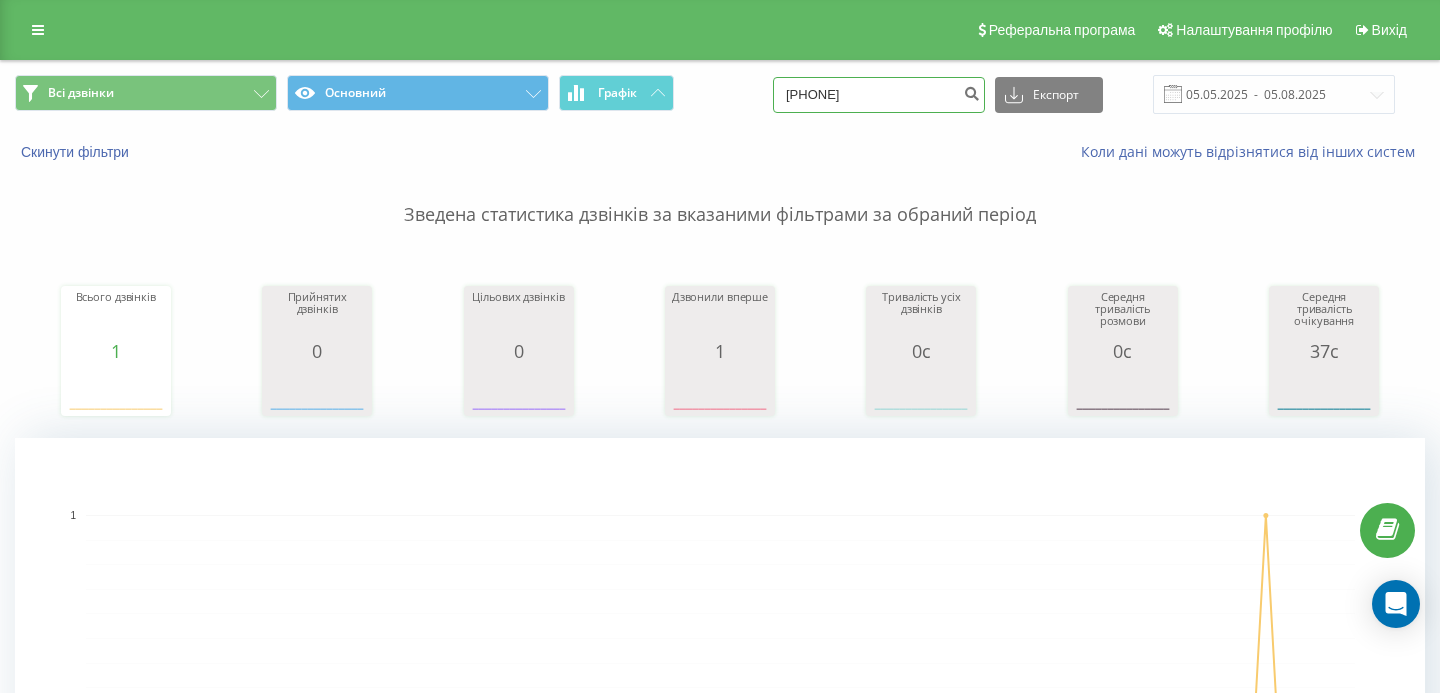click on "0676317182" at bounding box center [879, 95] 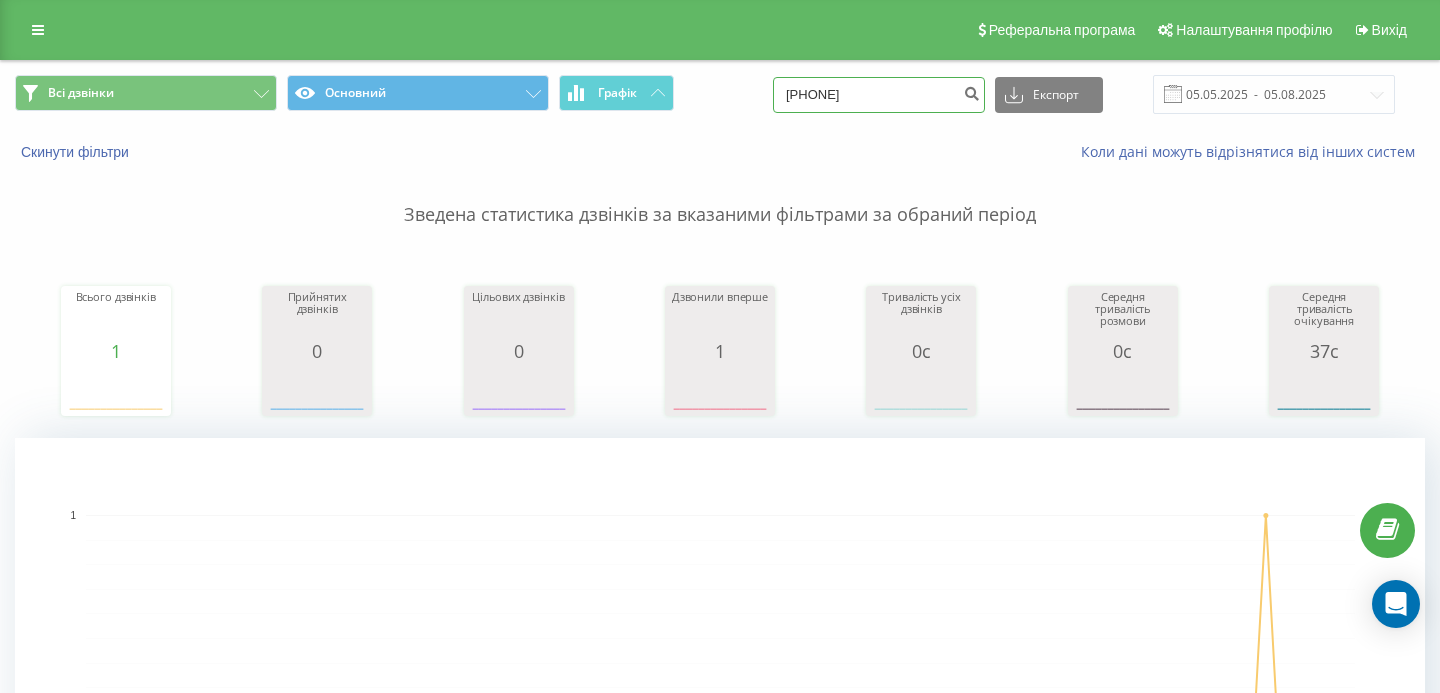 type on "[PHONE]" 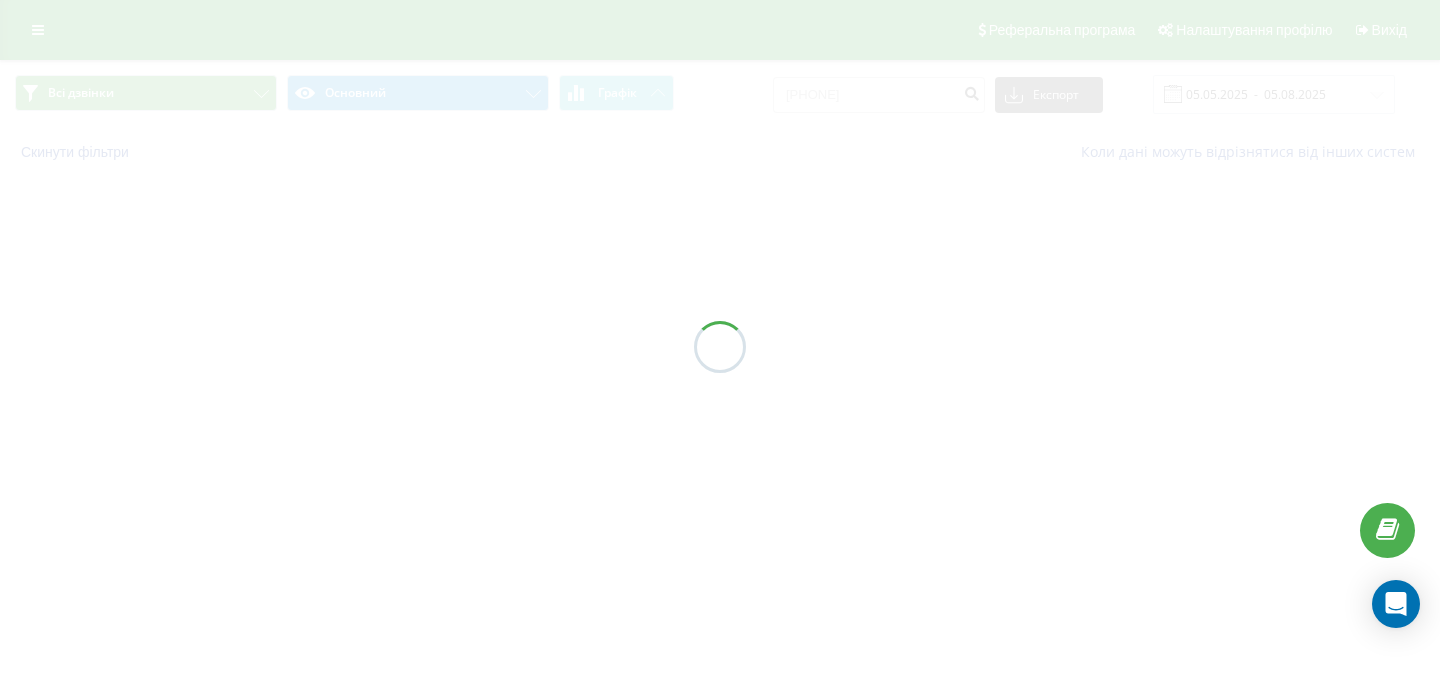 scroll, scrollTop: 0, scrollLeft: 0, axis: both 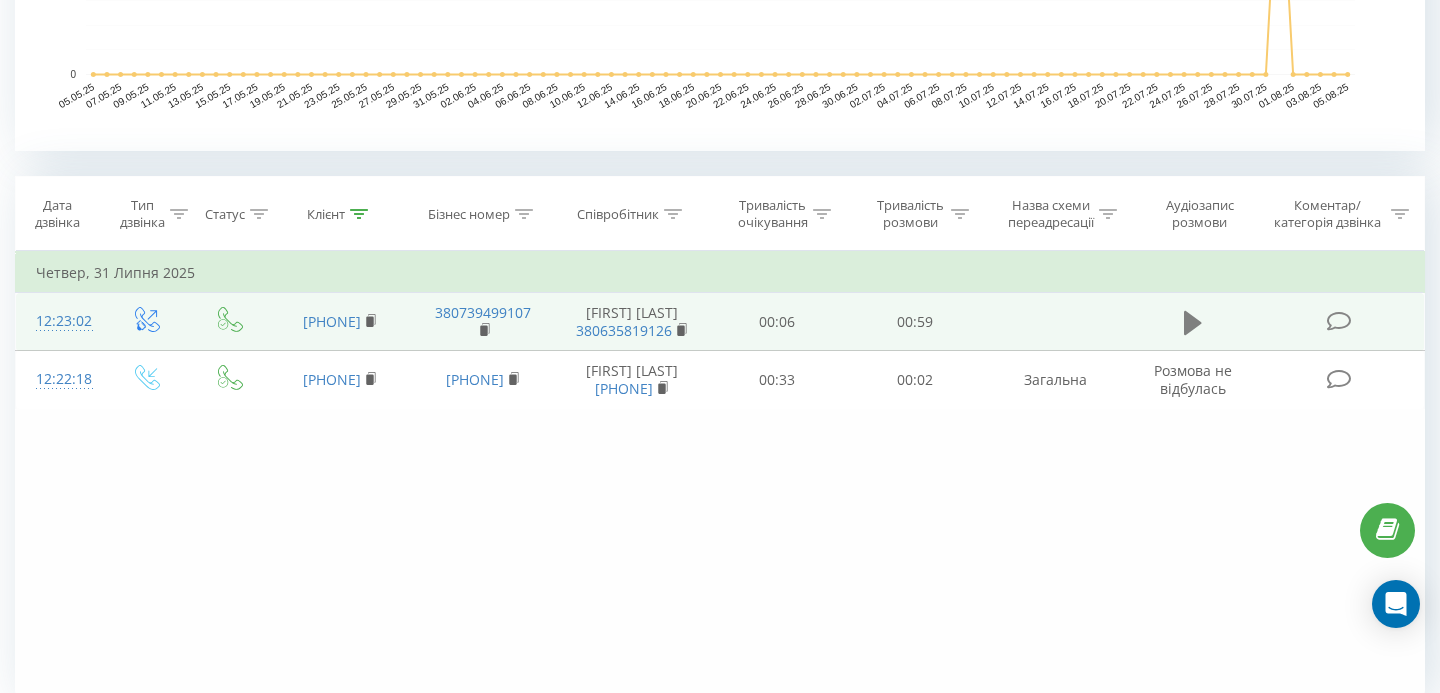 click 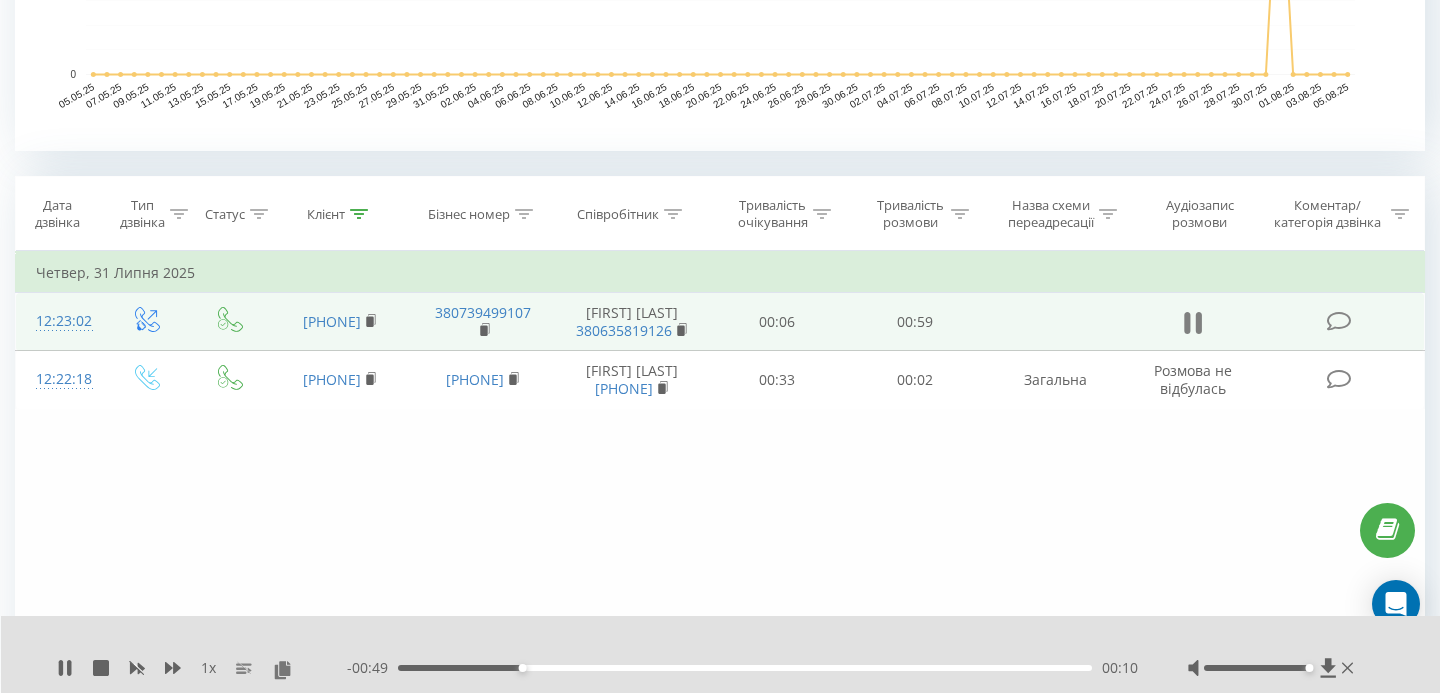 click 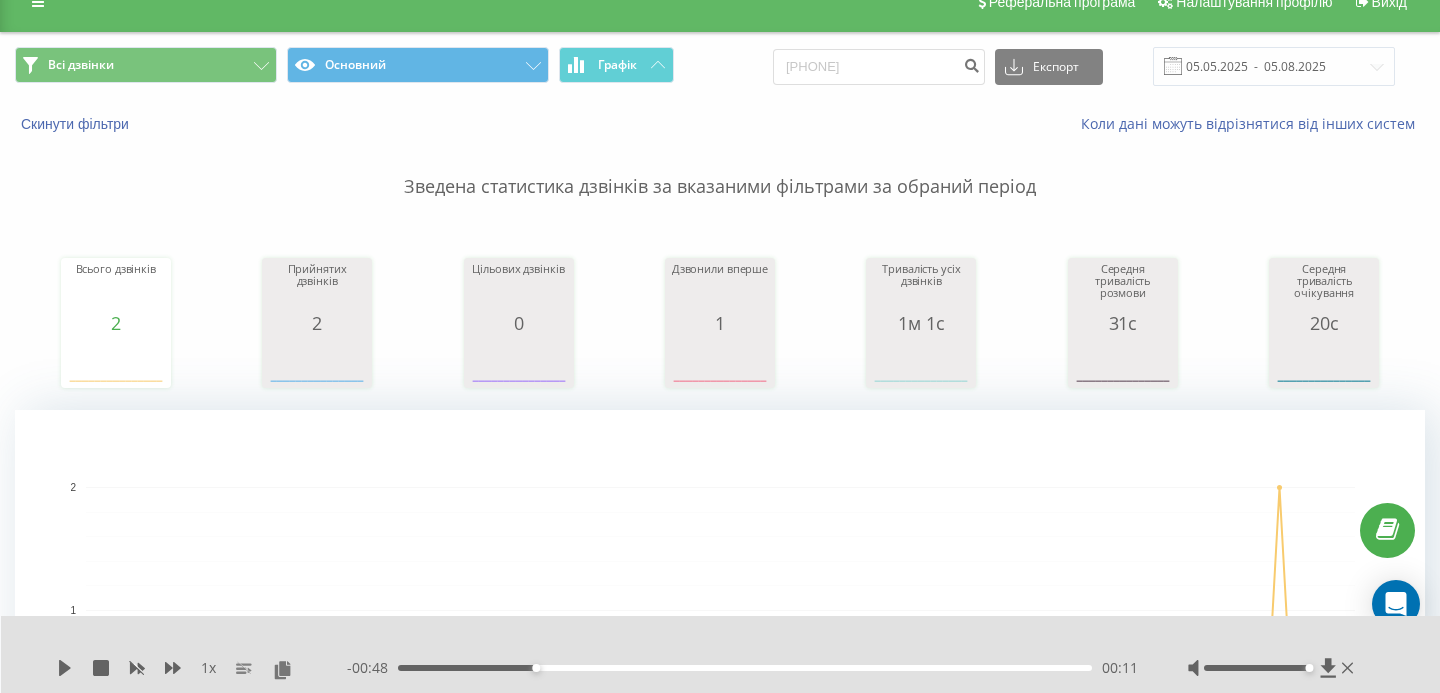 scroll, scrollTop: 0, scrollLeft: 0, axis: both 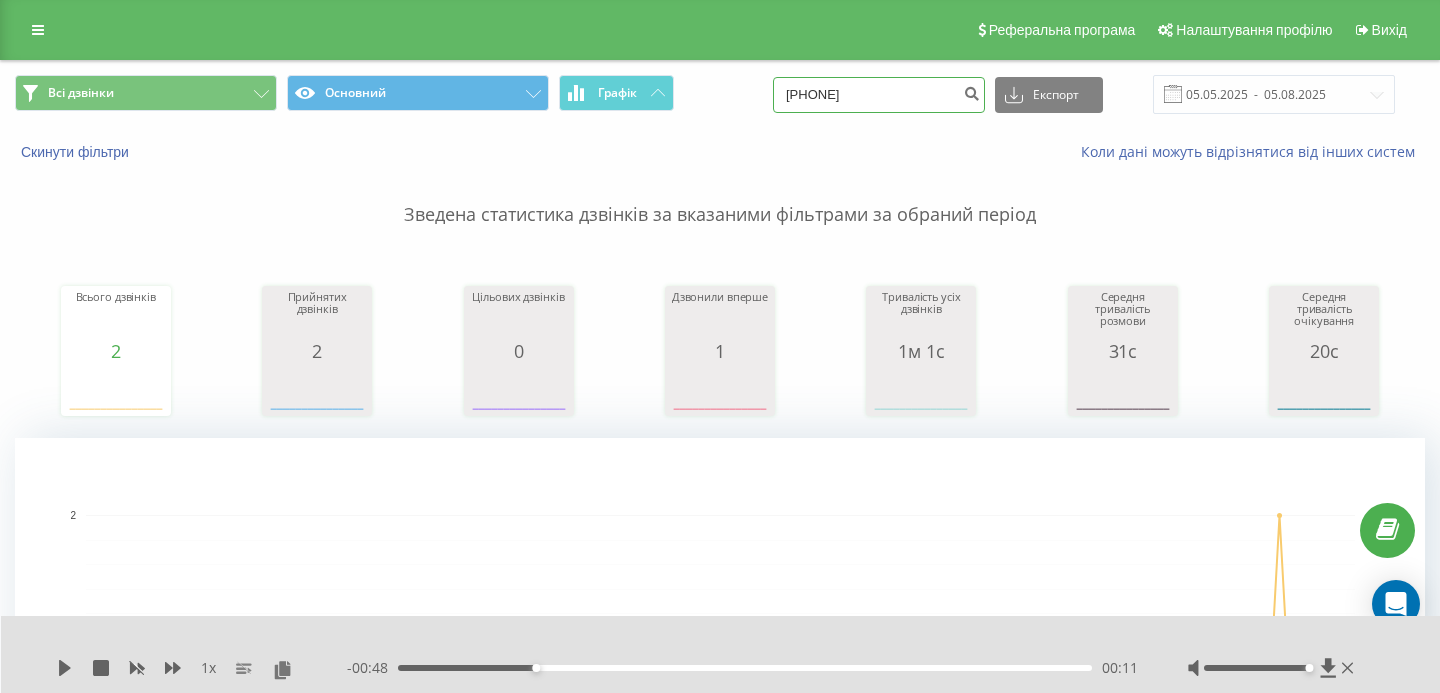 click on "0966298860" at bounding box center (879, 95) 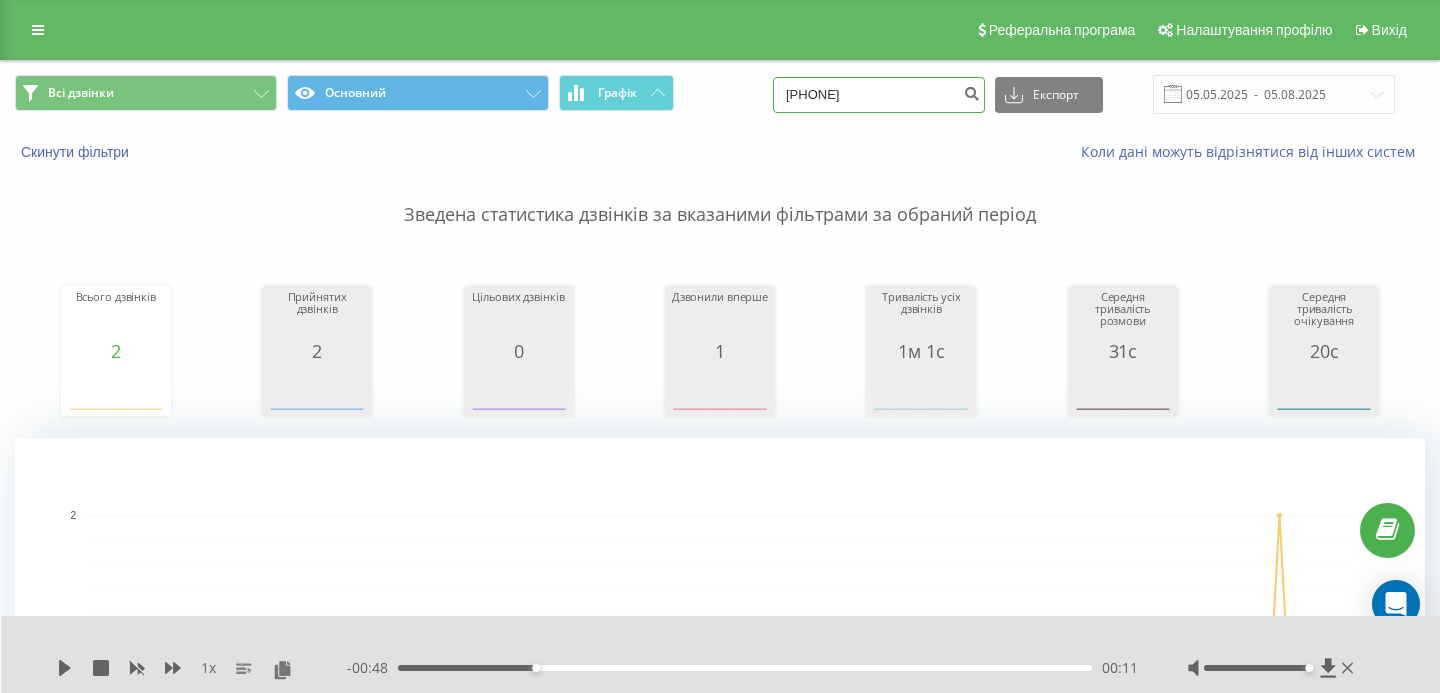type on "0933958055" 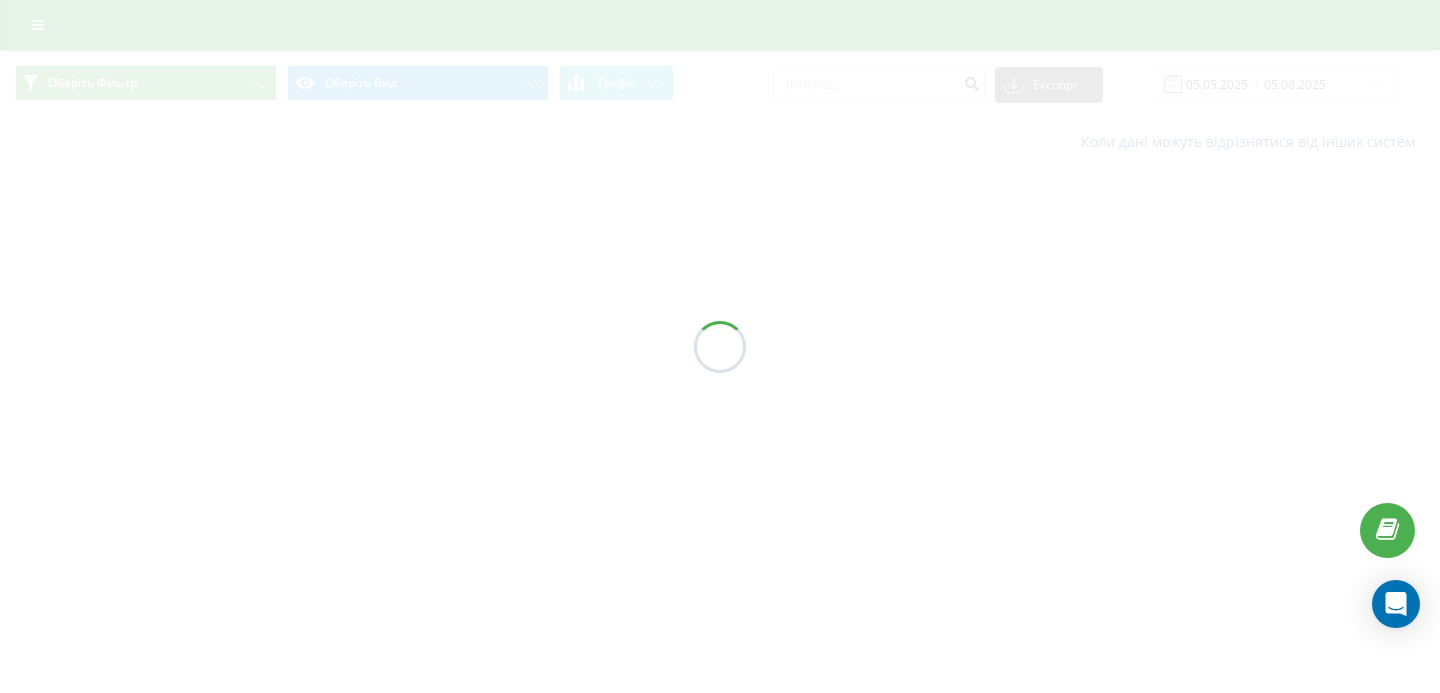 scroll, scrollTop: 0, scrollLeft: 0, axis: both 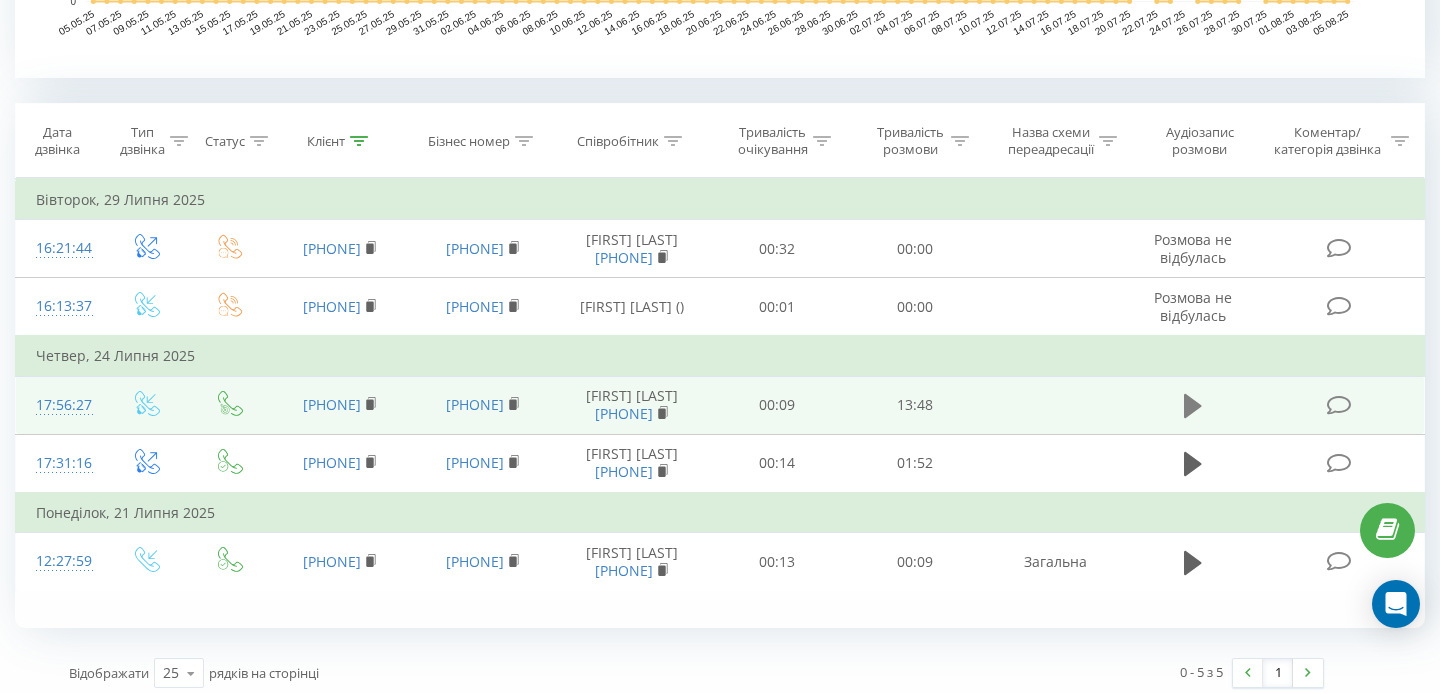click 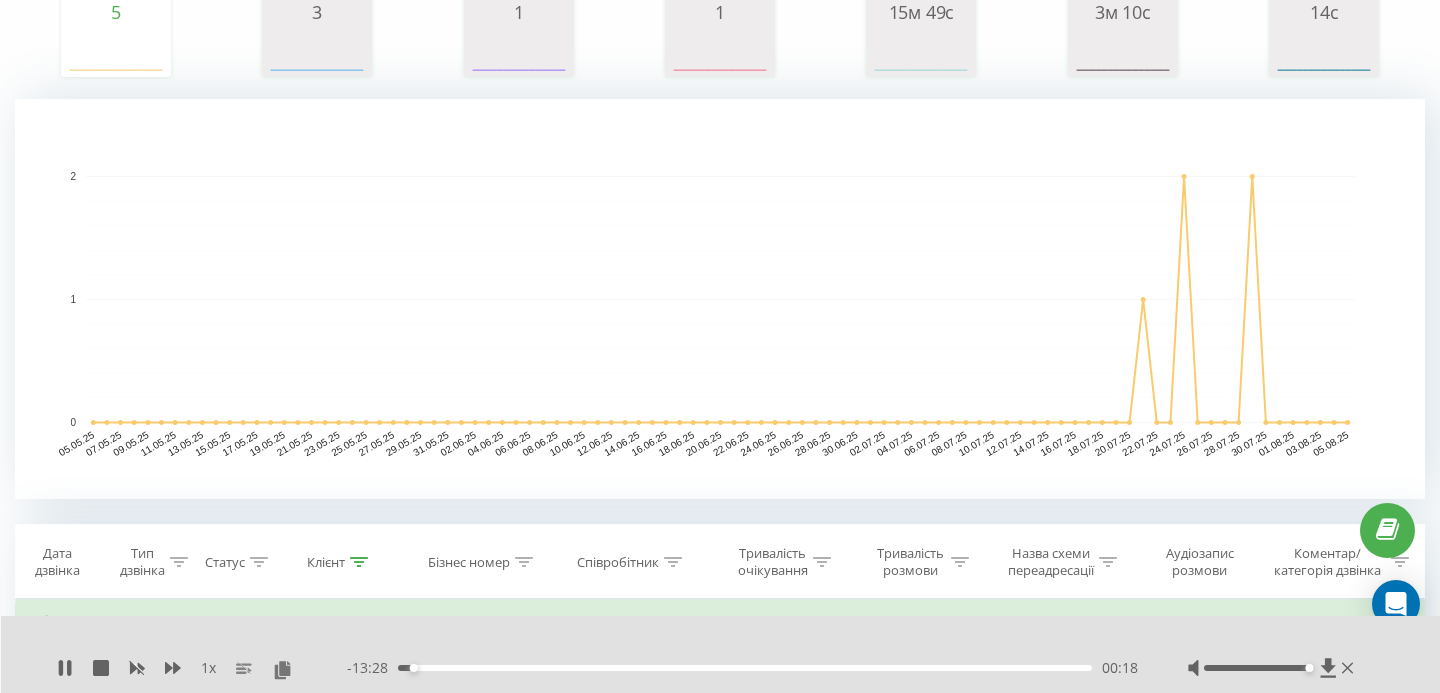 scroll, scrollTop: 338, scrollLeft: 0, axis: vertical 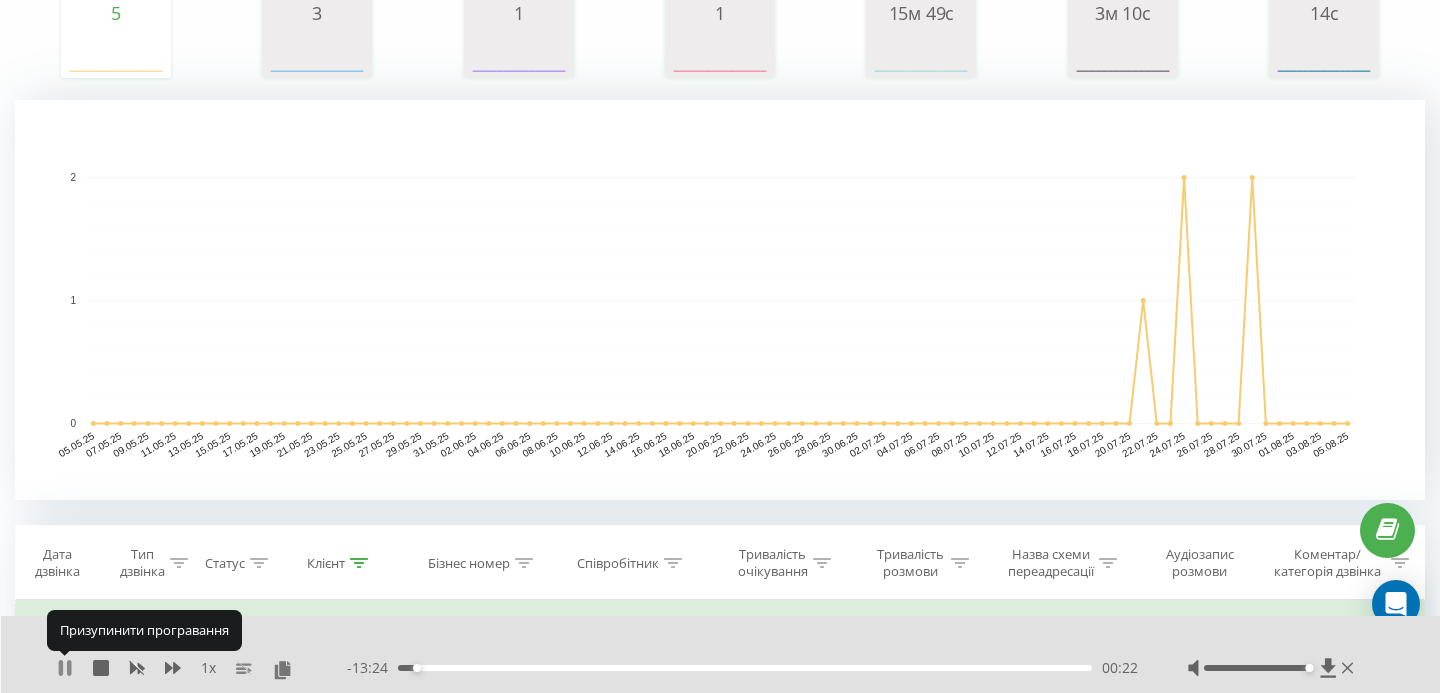 click 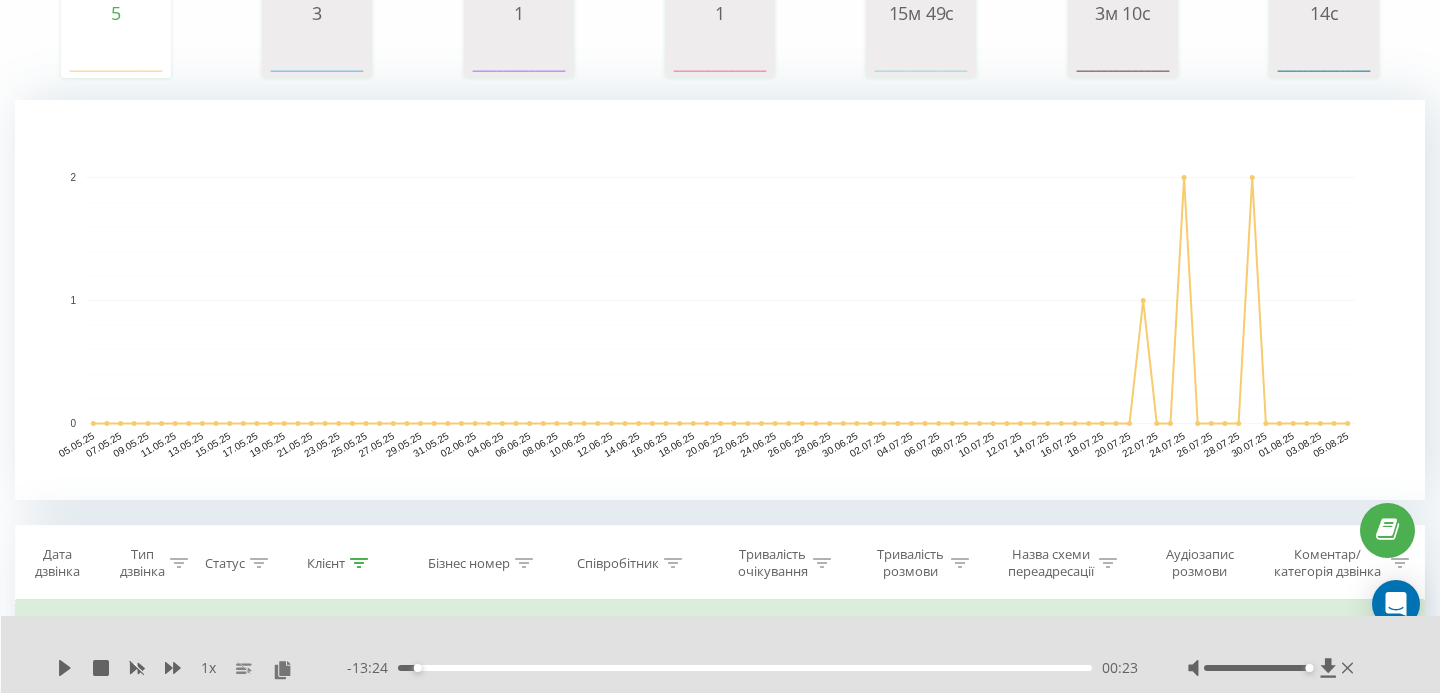 scroll, scrollTop: 0, scrollLeft: 0, axis: both 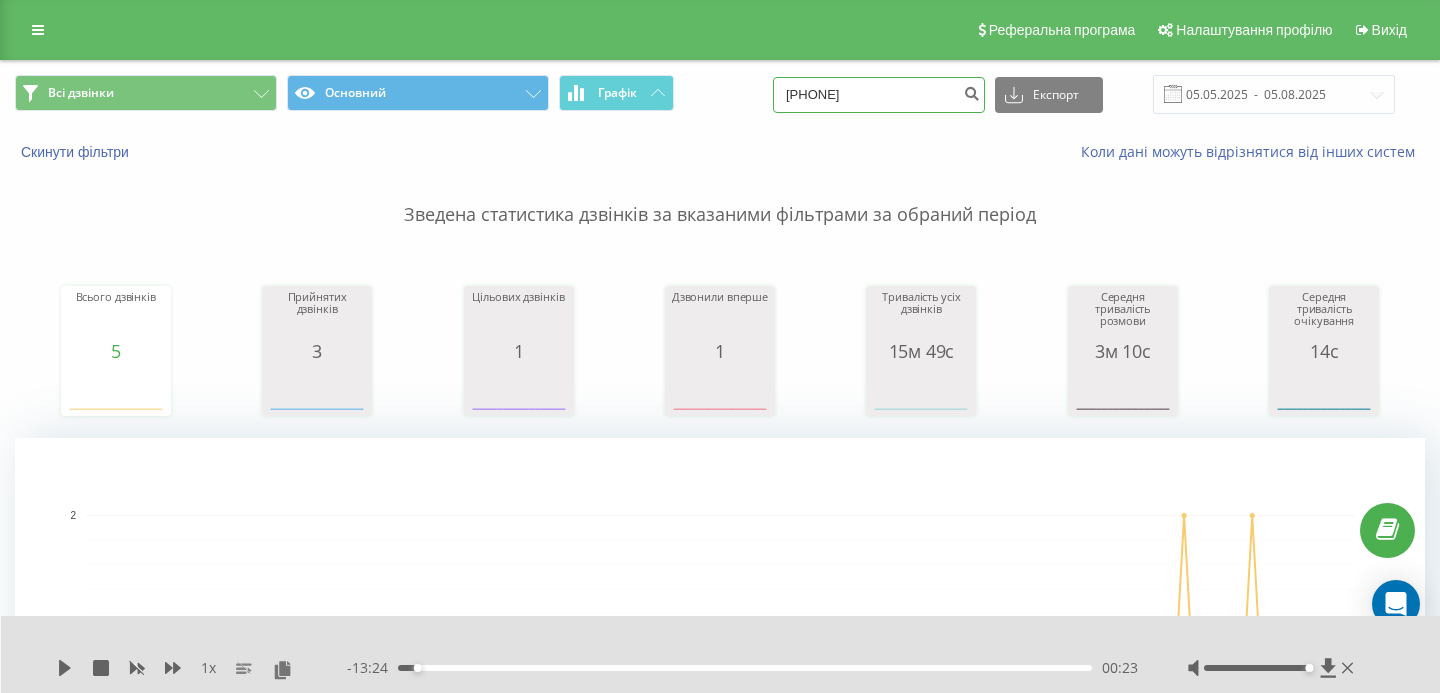 click on "0933958055" at bounding box center (879, 95) 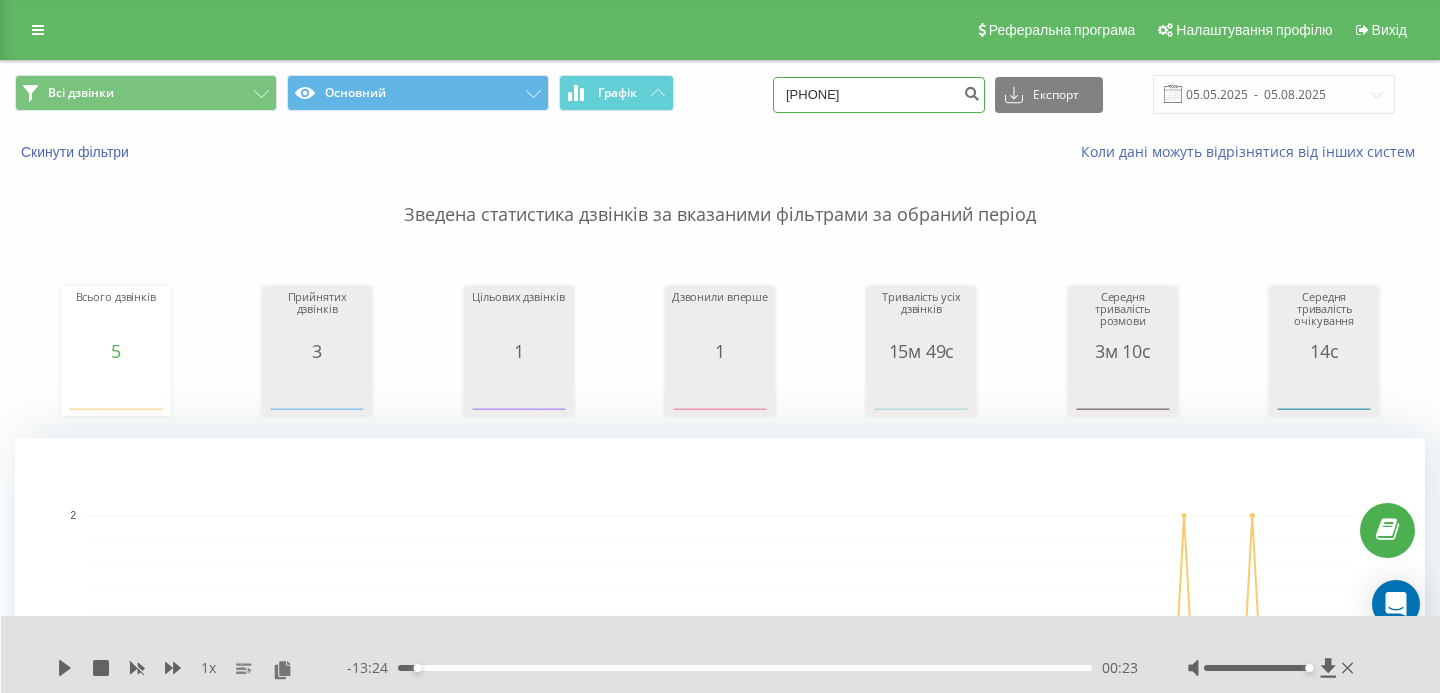 type on "[PHONE]" 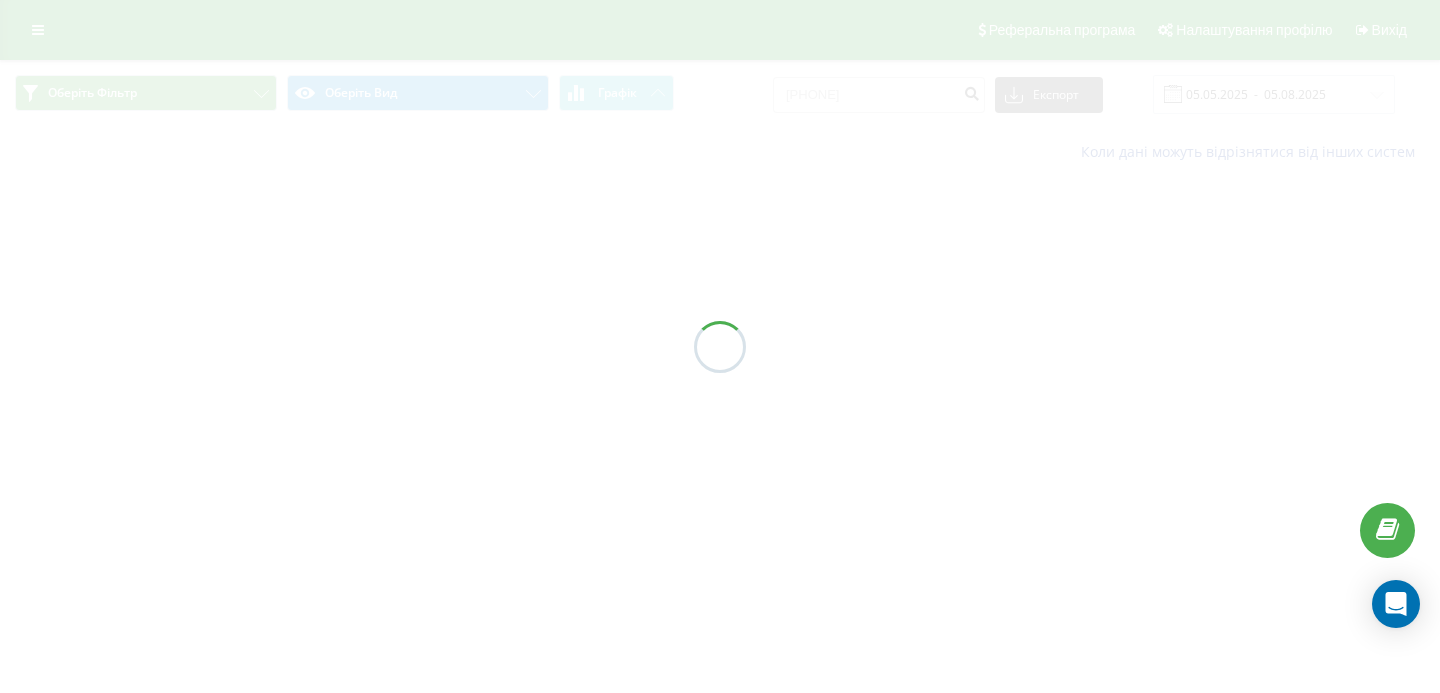 scroll, scrollTop: 0, scrollLeft: 0, axis: both 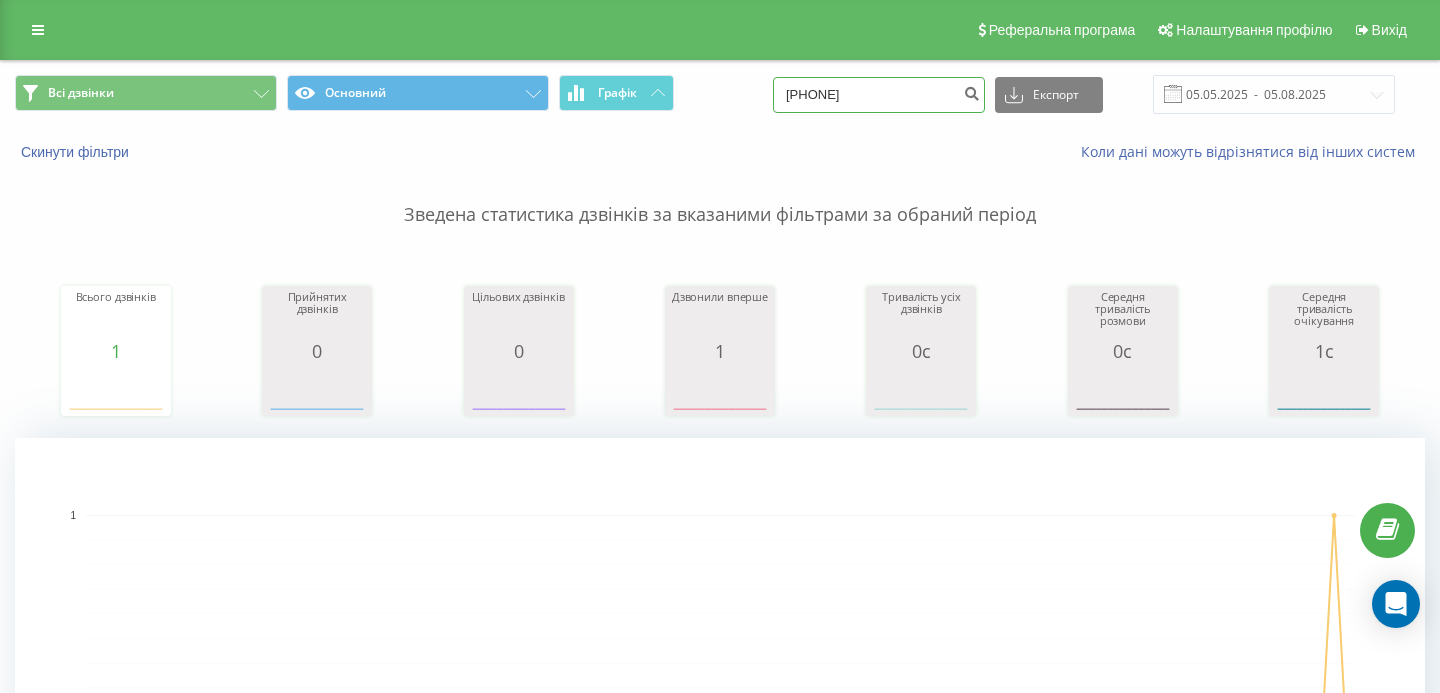click on "[PHONE]" at bounding box center [879, 95] 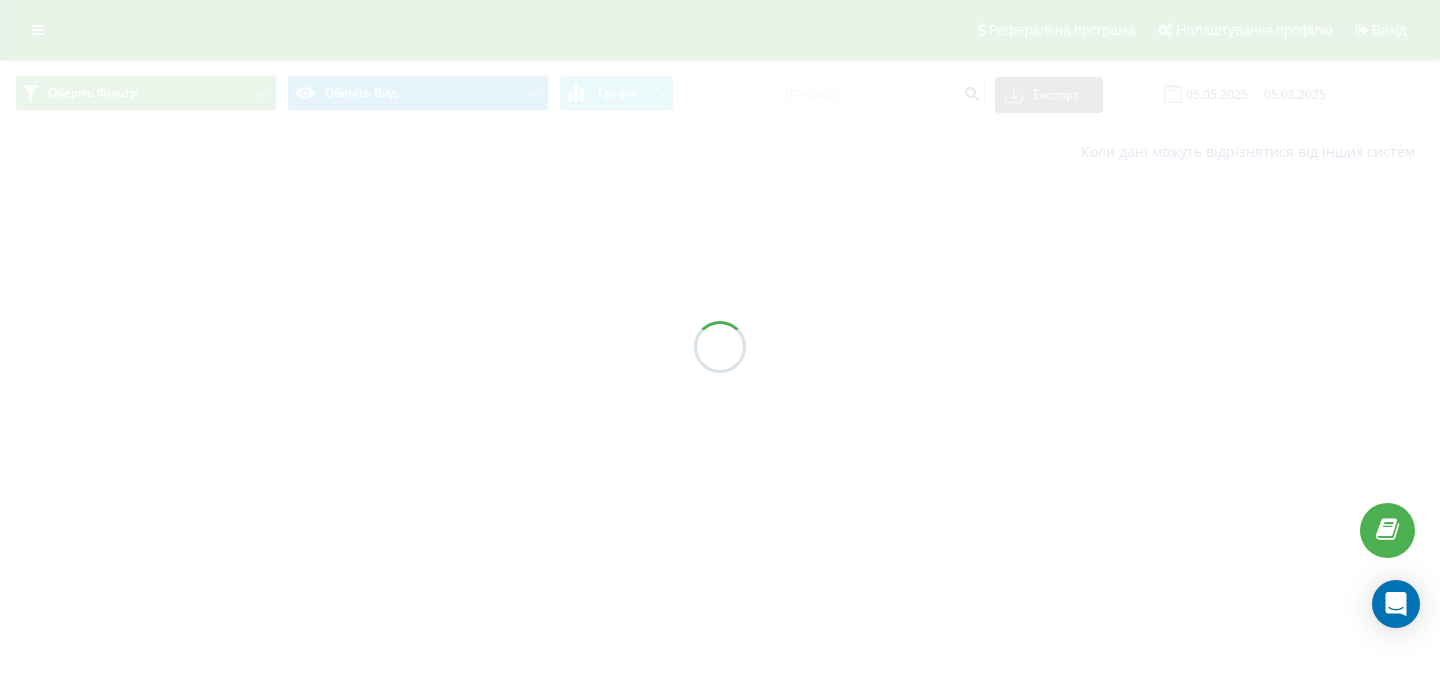 scroll, scrollTop: 0, scrollLeft: 0, axis: both 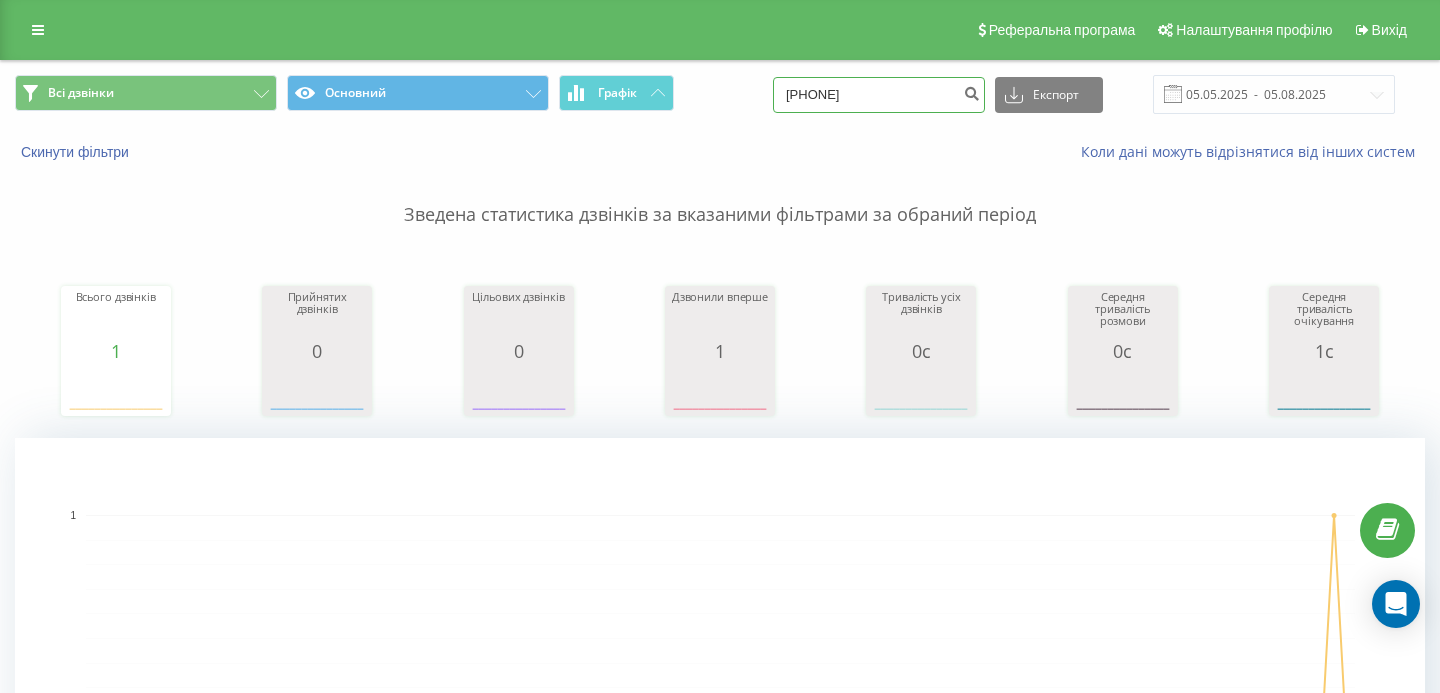 click on "0681356016" at bounding box center [879, 95] 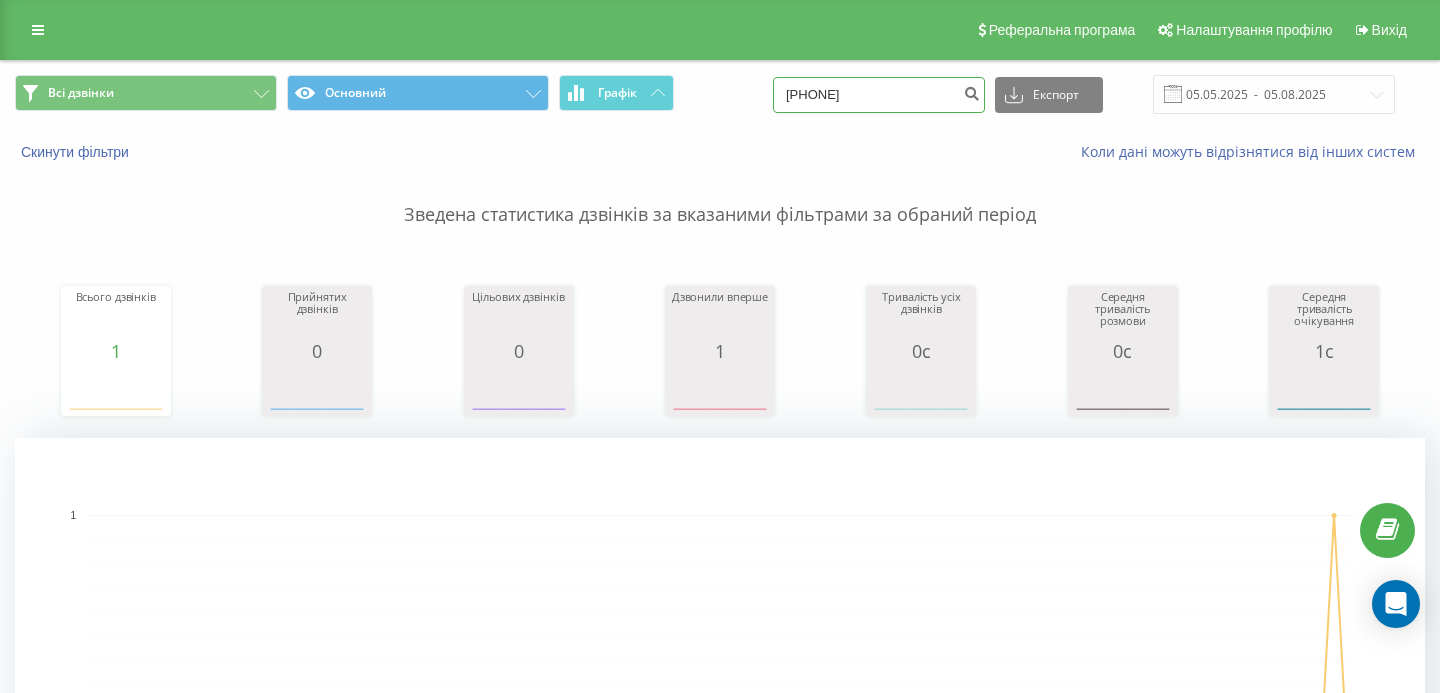 type on "0994760218" 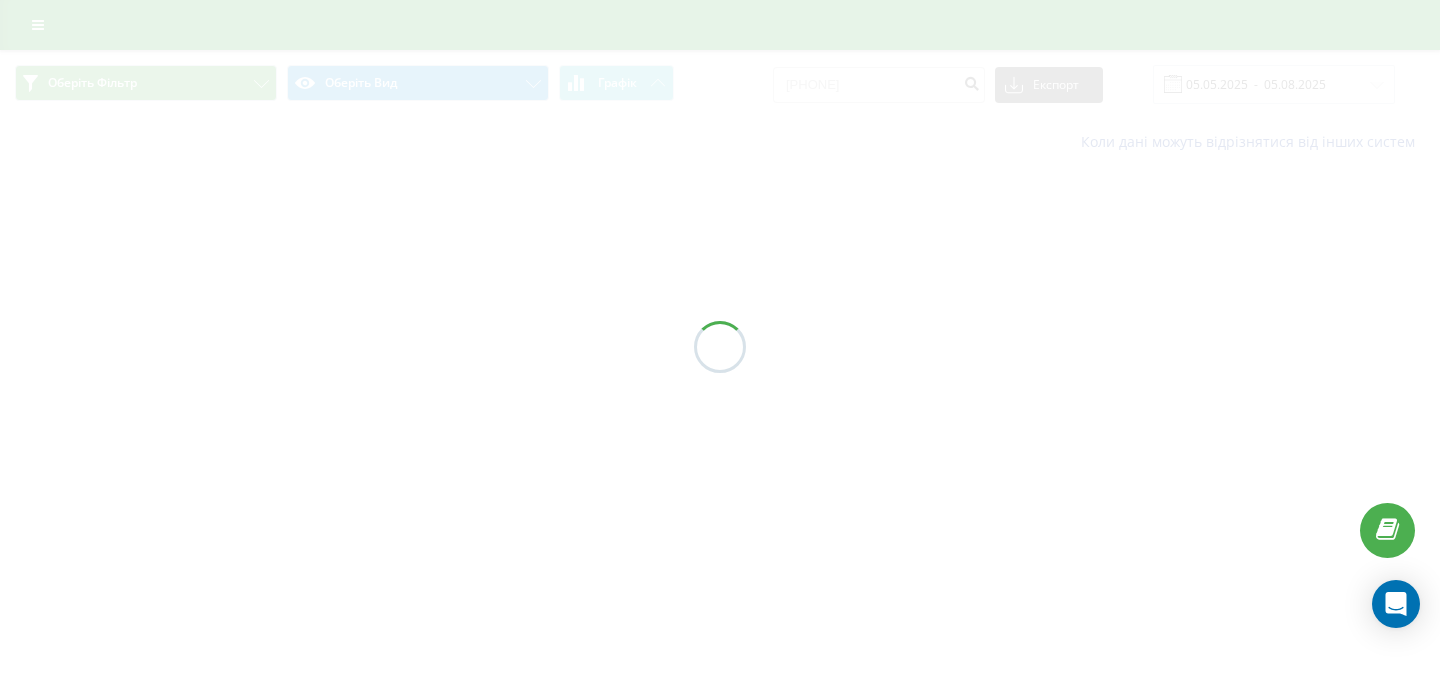 scroll, scrollTop: 0, scrollLeft: 0, axis: both 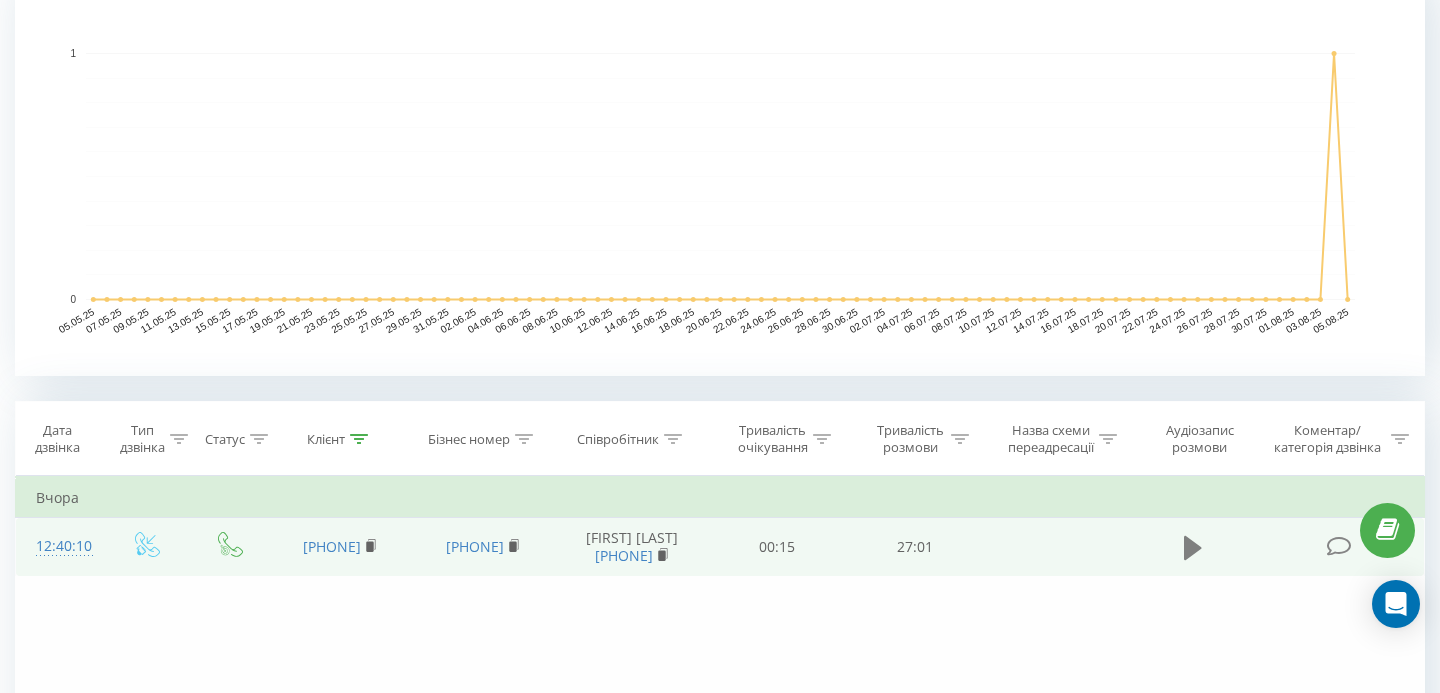 click 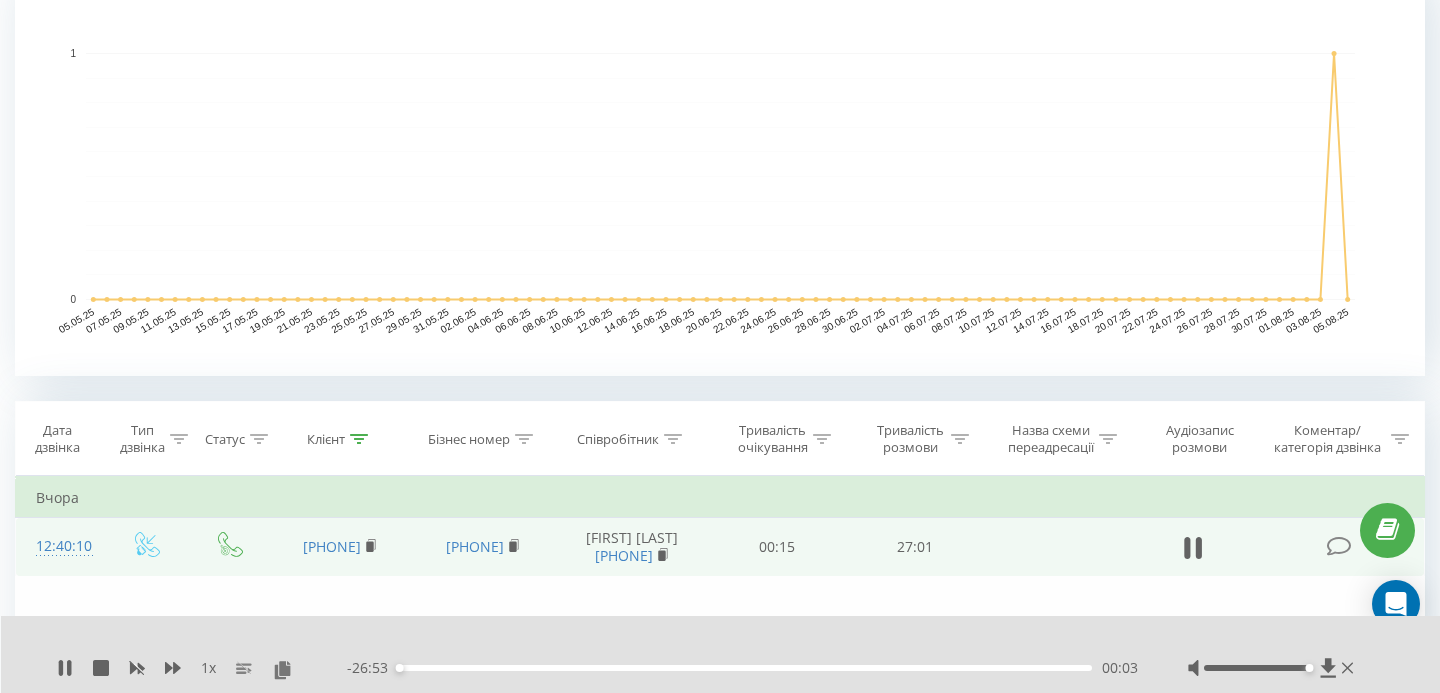 click at bounding box center [707, 642] 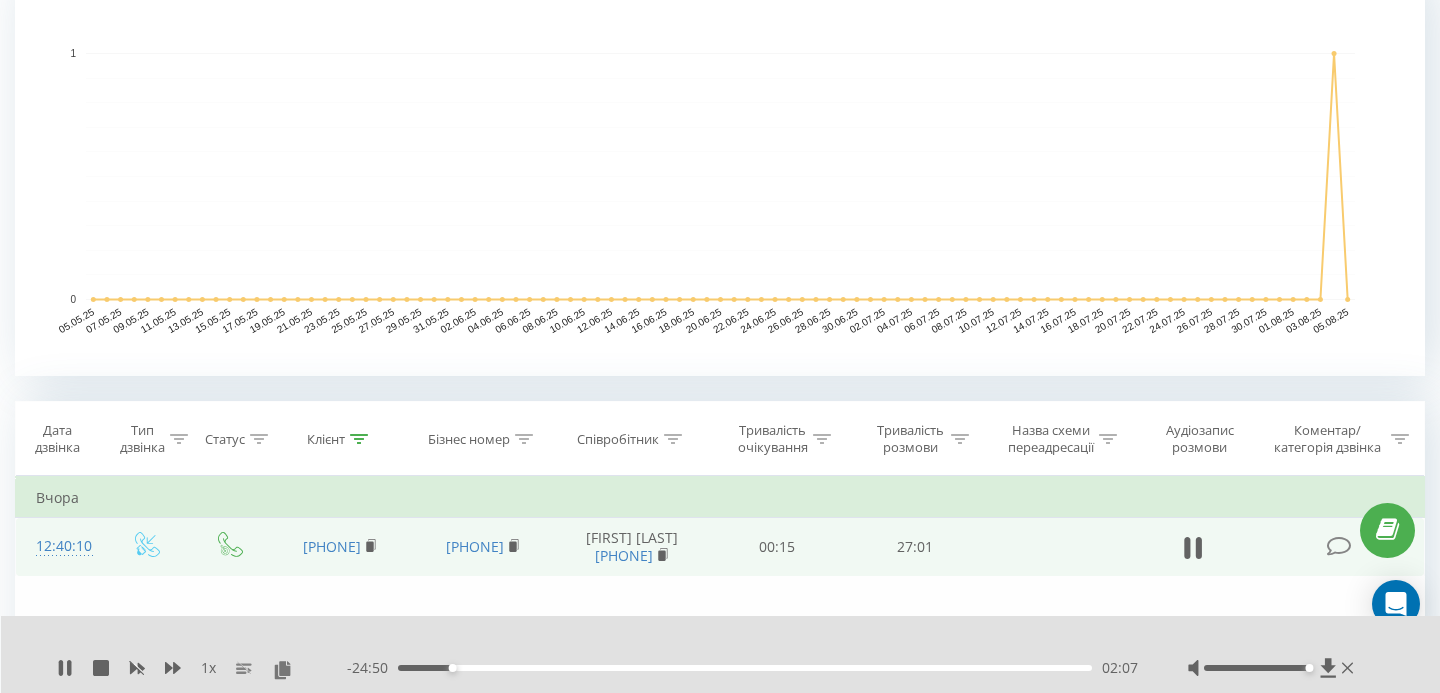 scroll, scrollTop: 0, scrollLeft: 0, axis: both 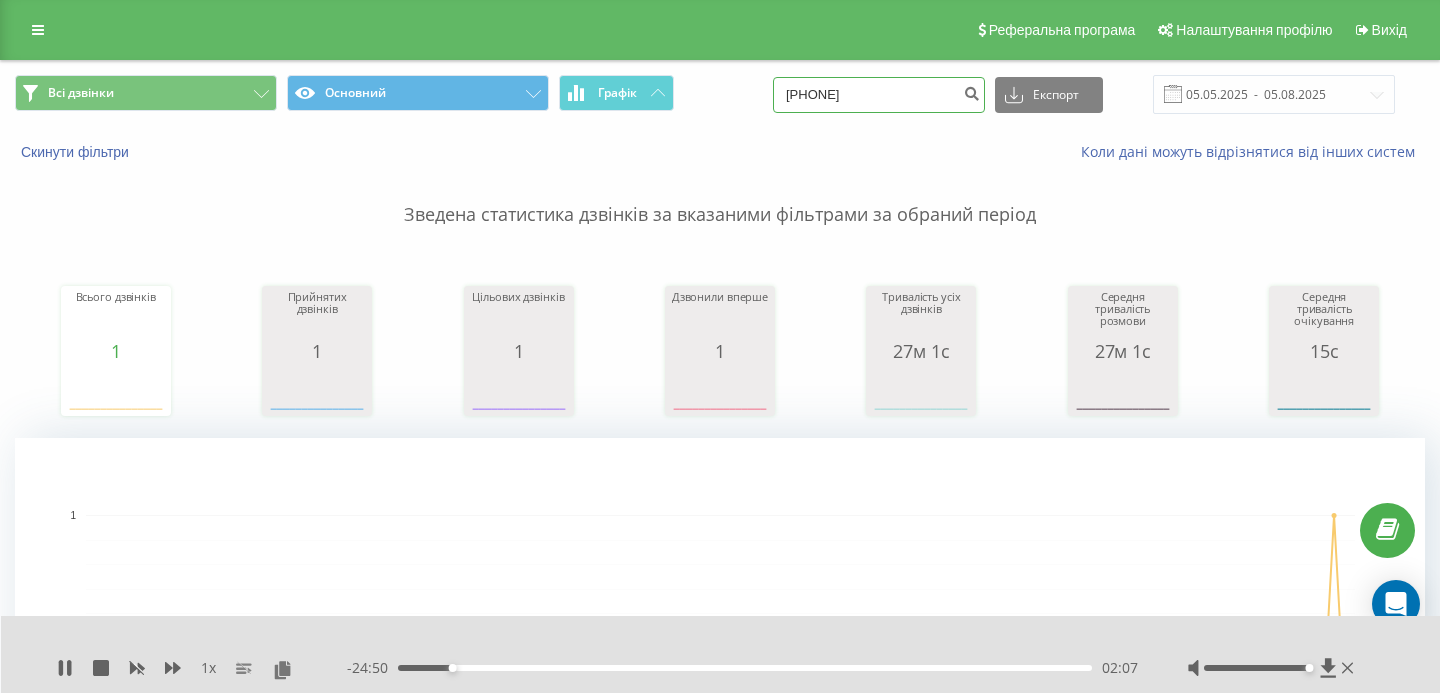 click on "0994760218" at bounding box center [879, 95] 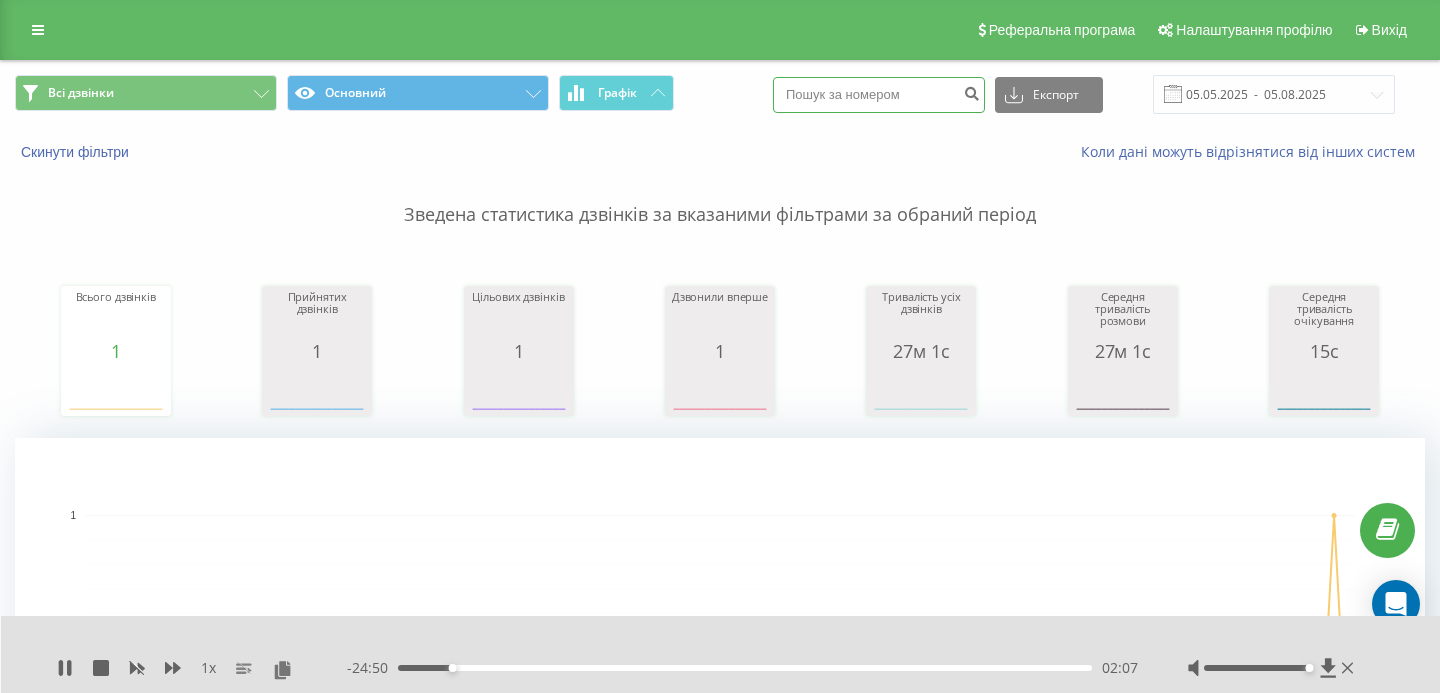 paste 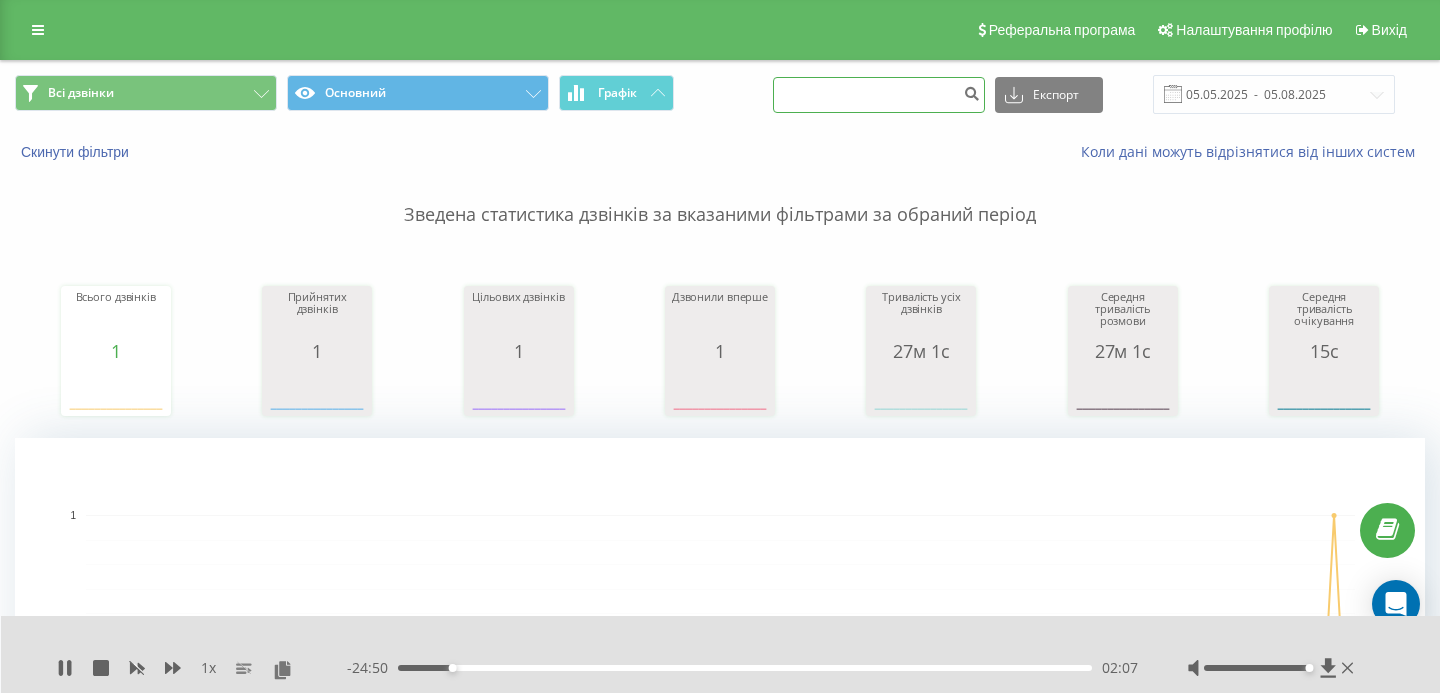paste 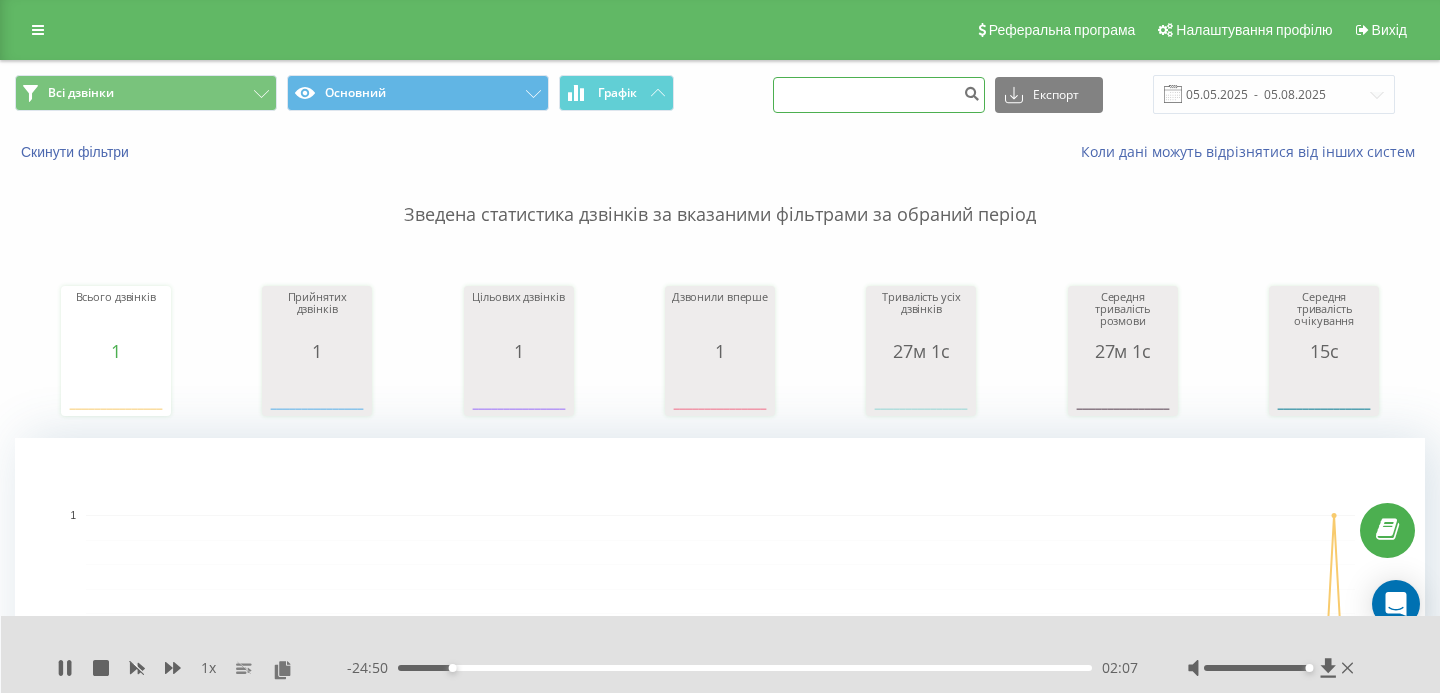 paste on "[PHONE]" 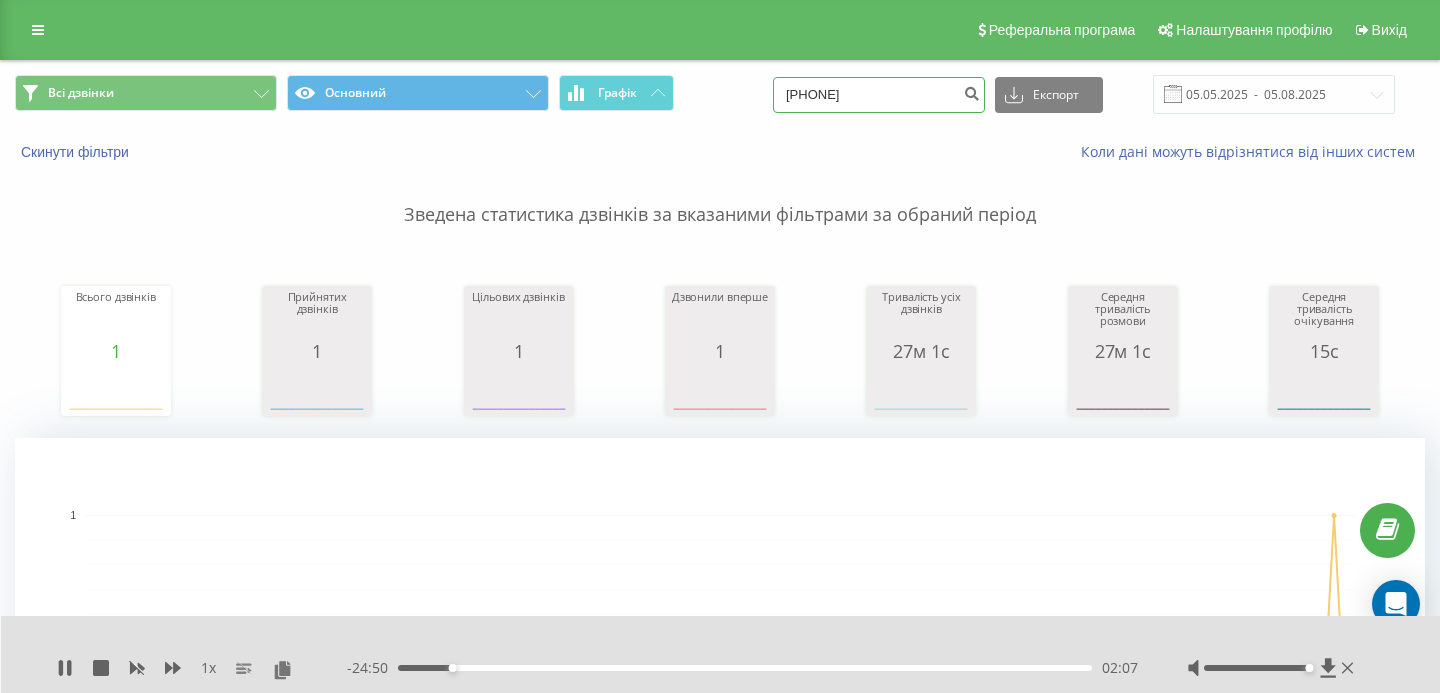 type on "[PHONE]" 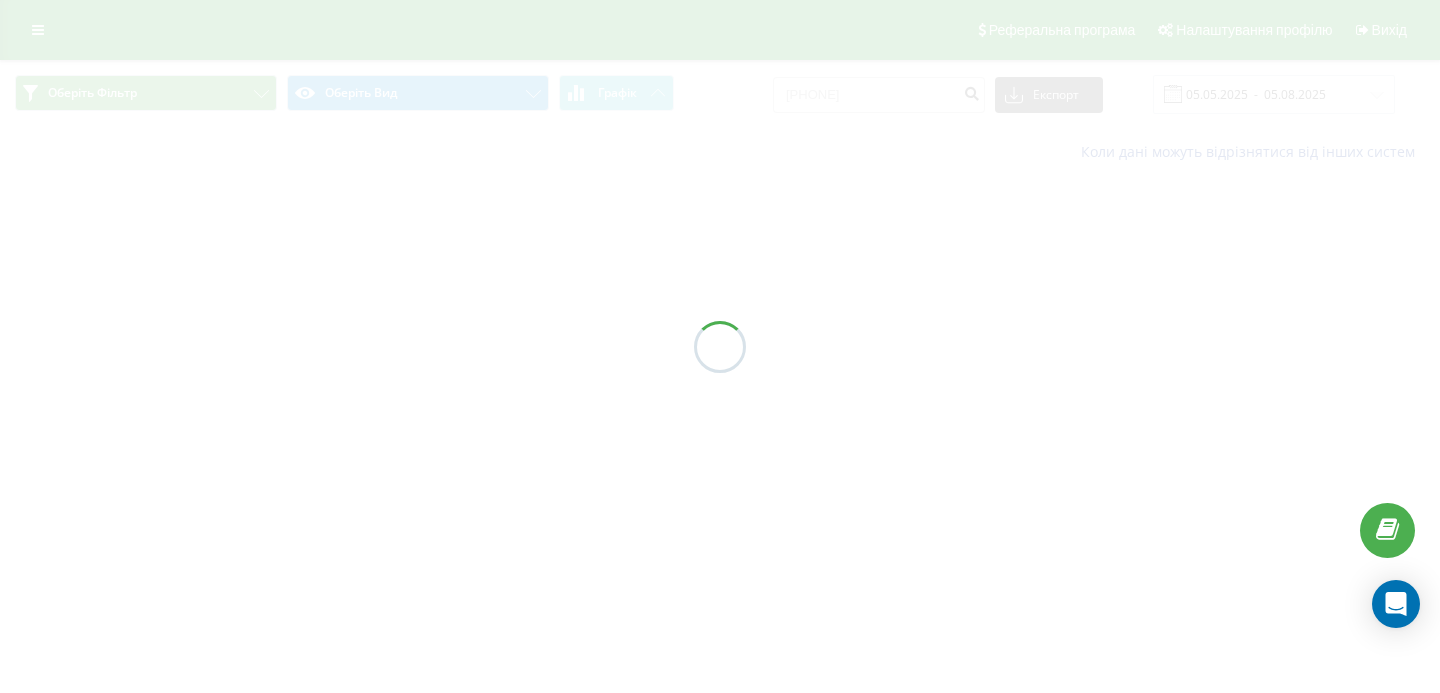 scroll, scrollTop: 0, scrollLeft: 0, axis: both 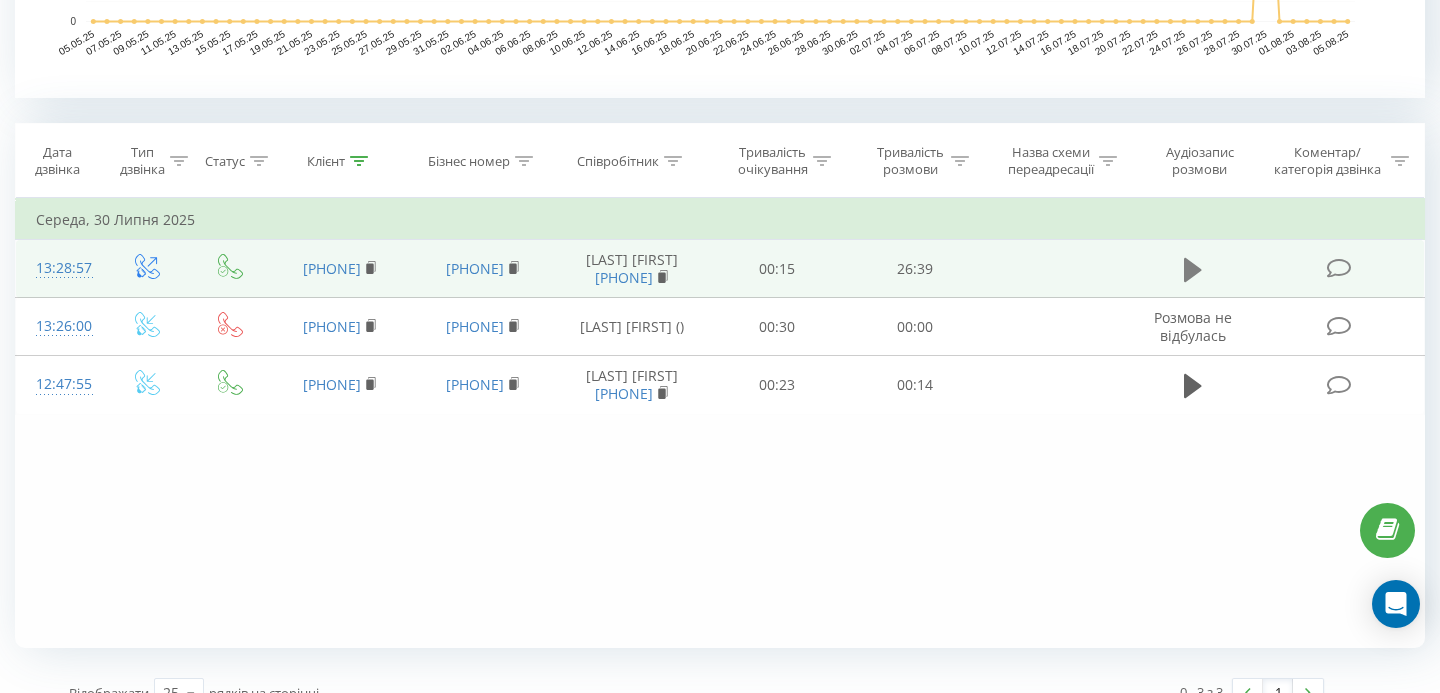 click 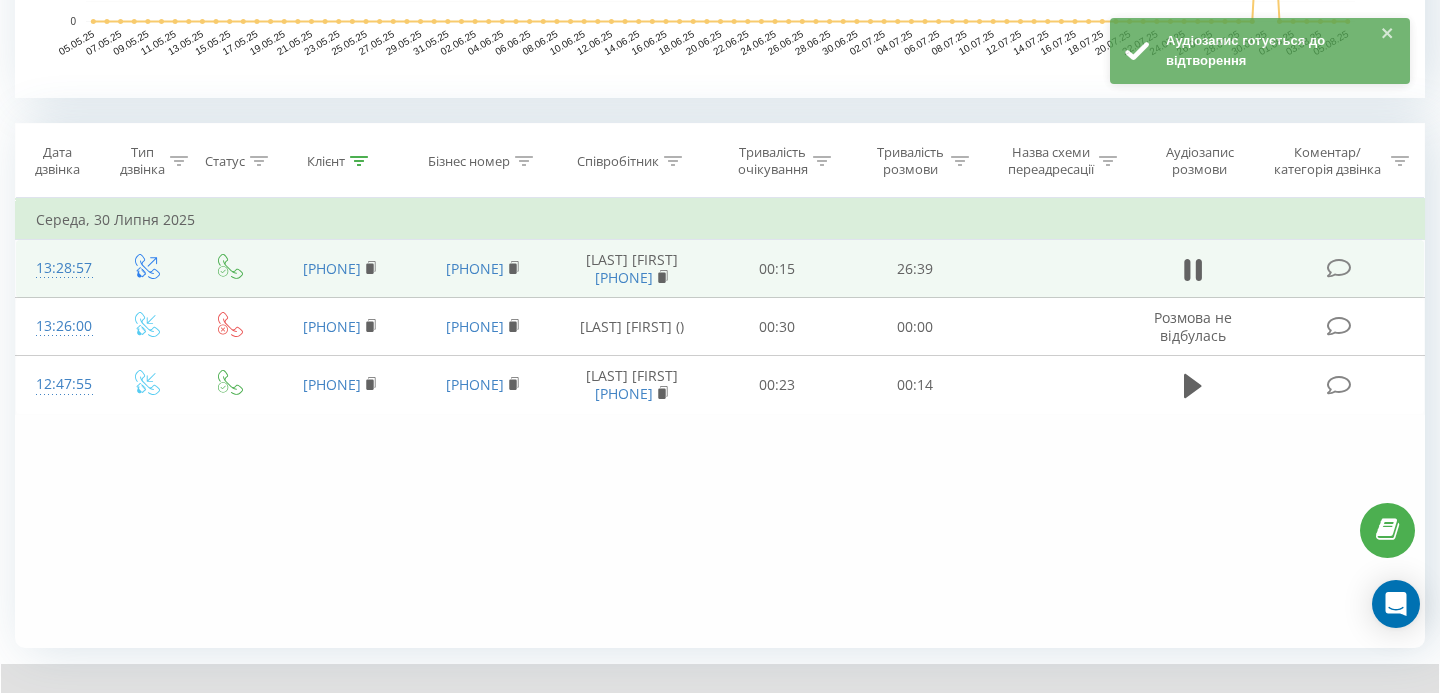 scroll, scrollTop: 847, scrollLeft: 0, axis: vertical 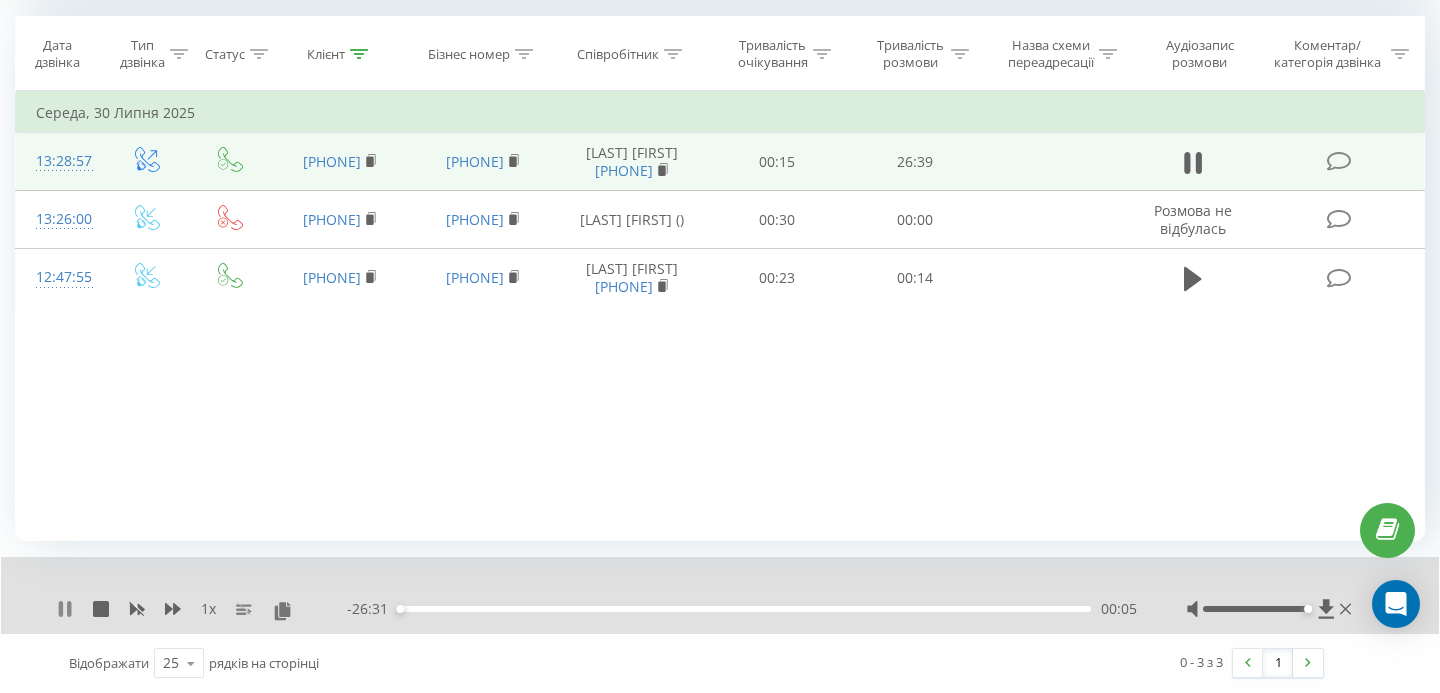 click 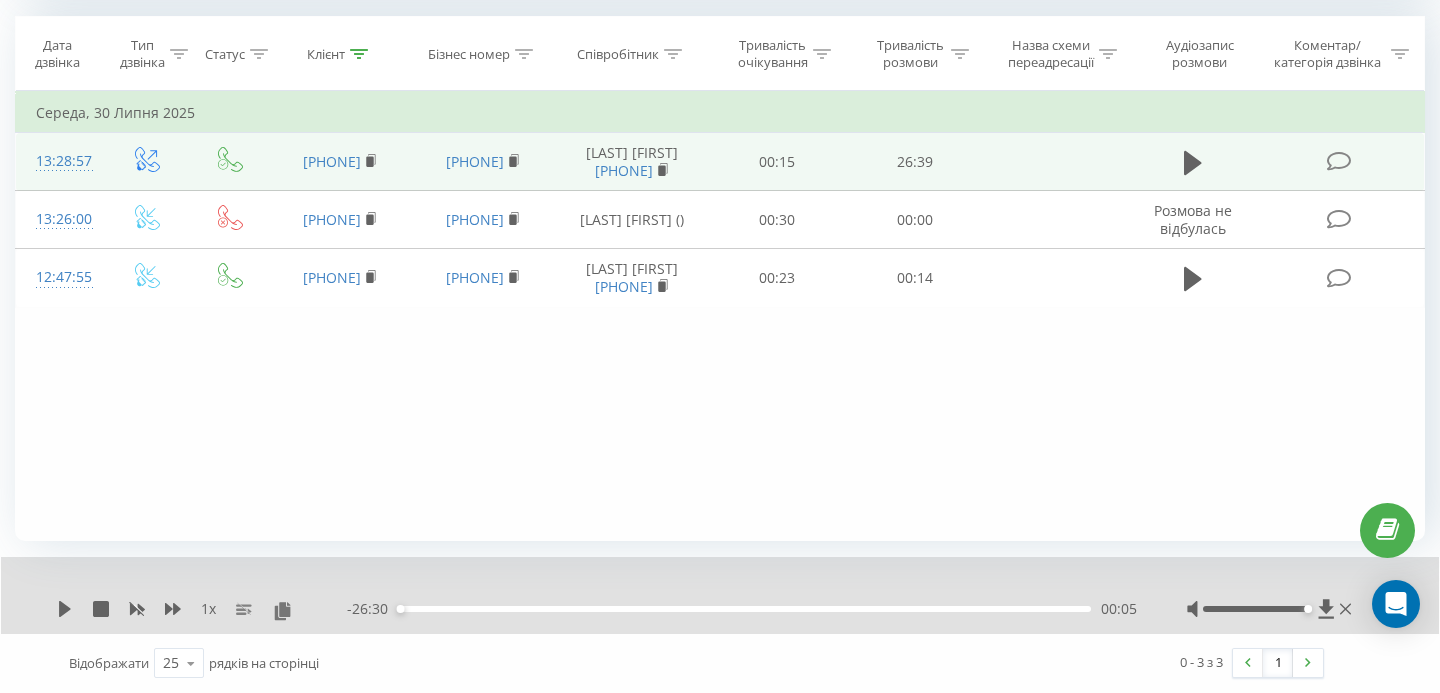scroll, scrollTop: 846, scrollLeft: 0, axis: vertical 